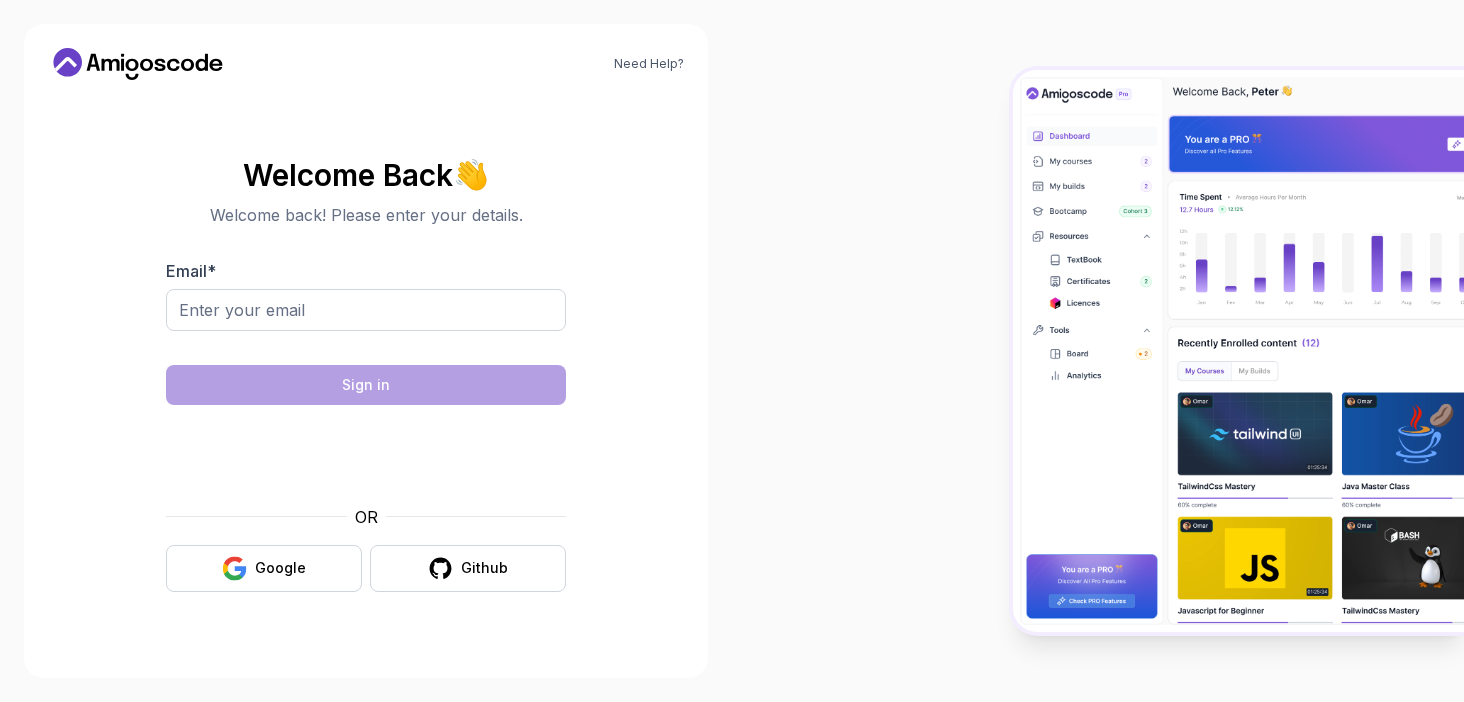 scroll, scrollTop: 0, scrollLeft: 0, axis: both 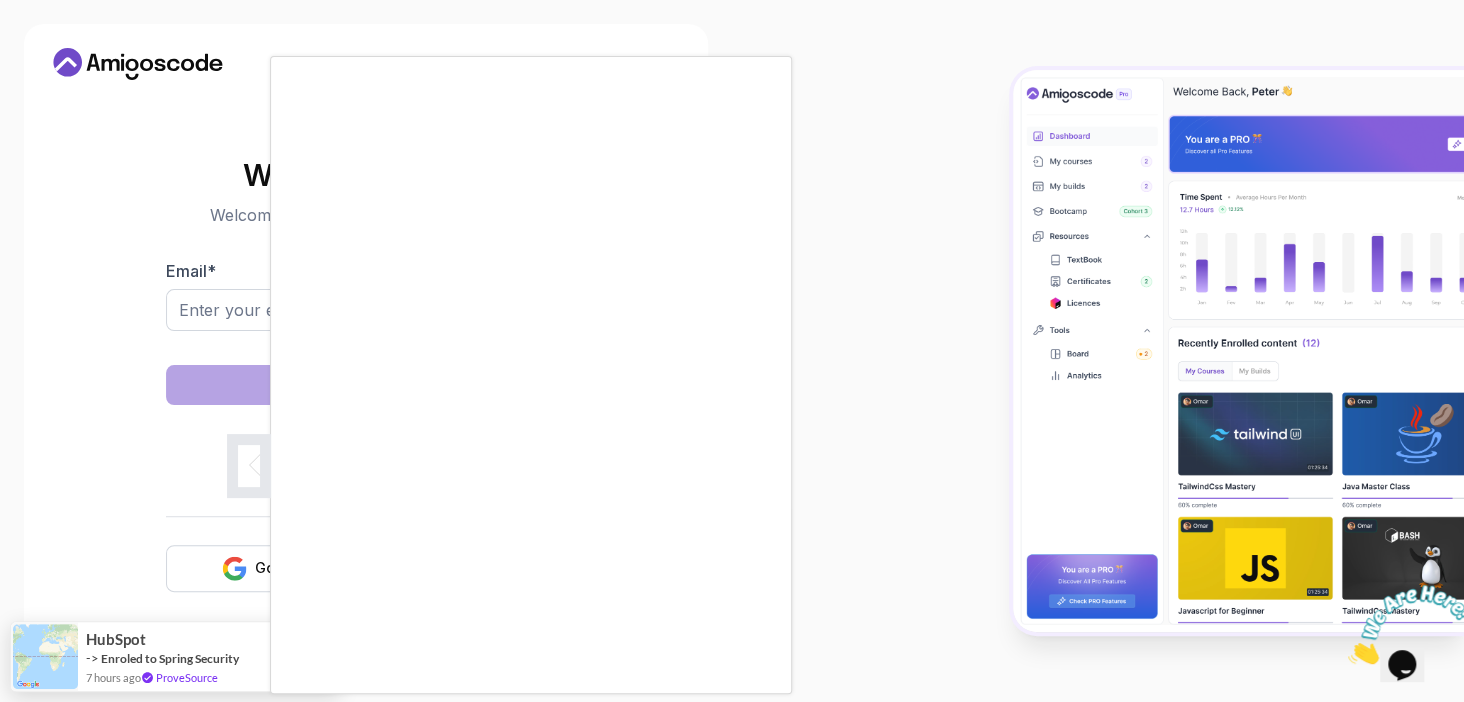 click at bounding box center (732, 351) 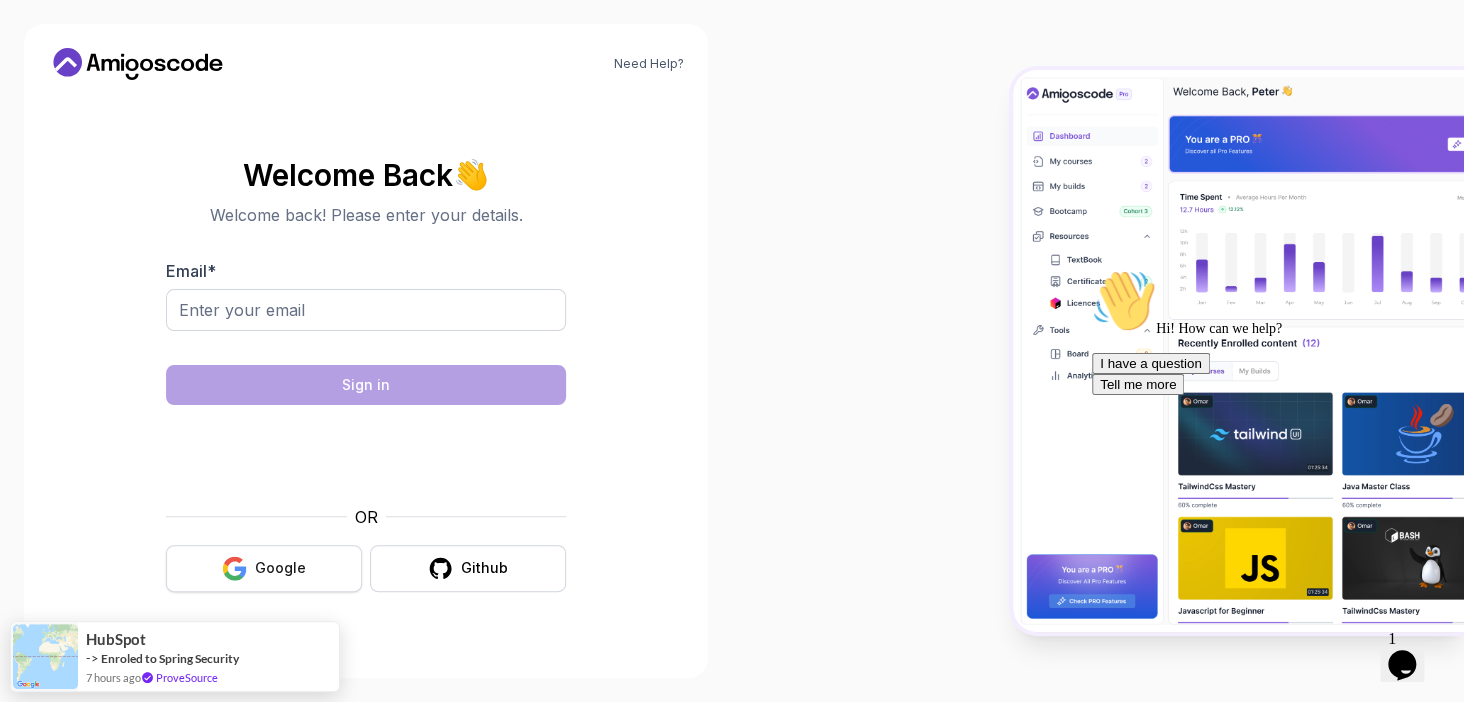 click on "Google" at bounding box center [264, 568] 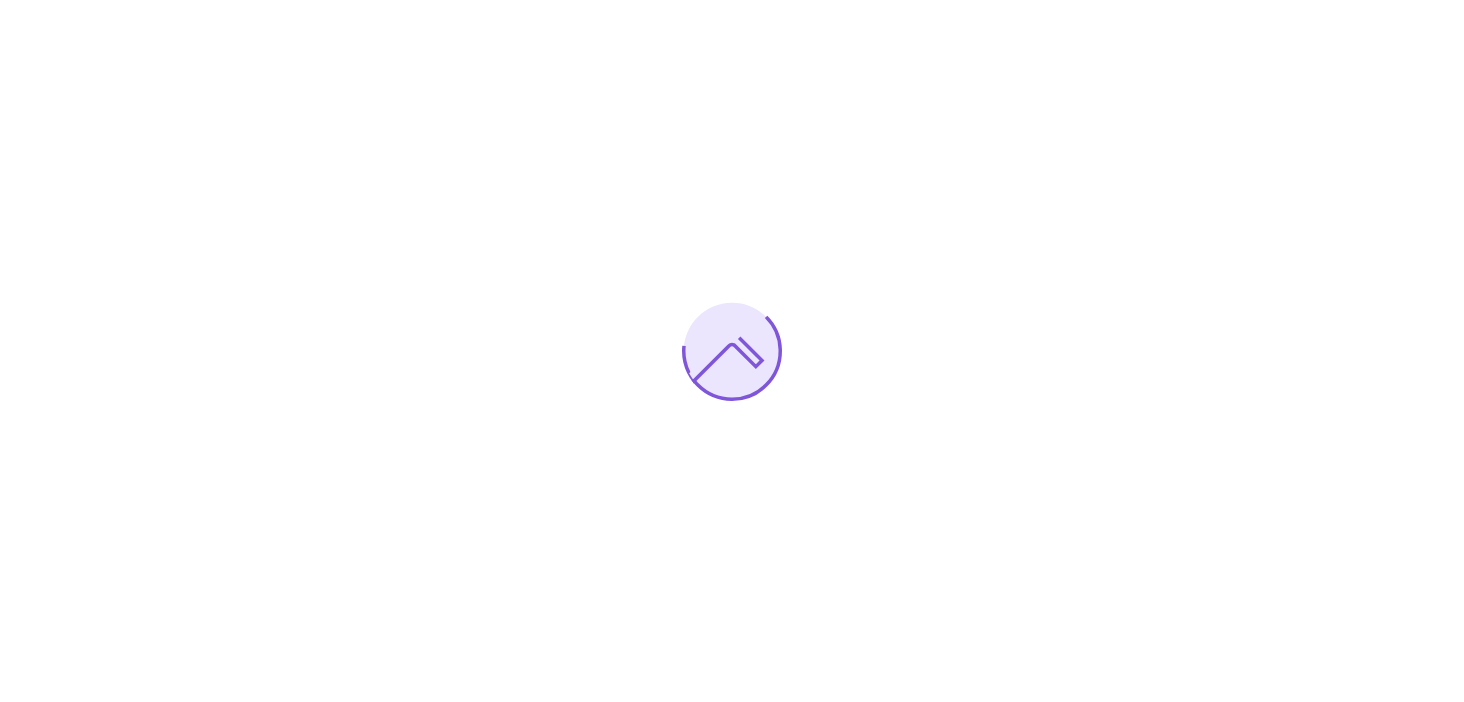 scroll, scrollTop: 0, scrollLeft: 0, axis: both 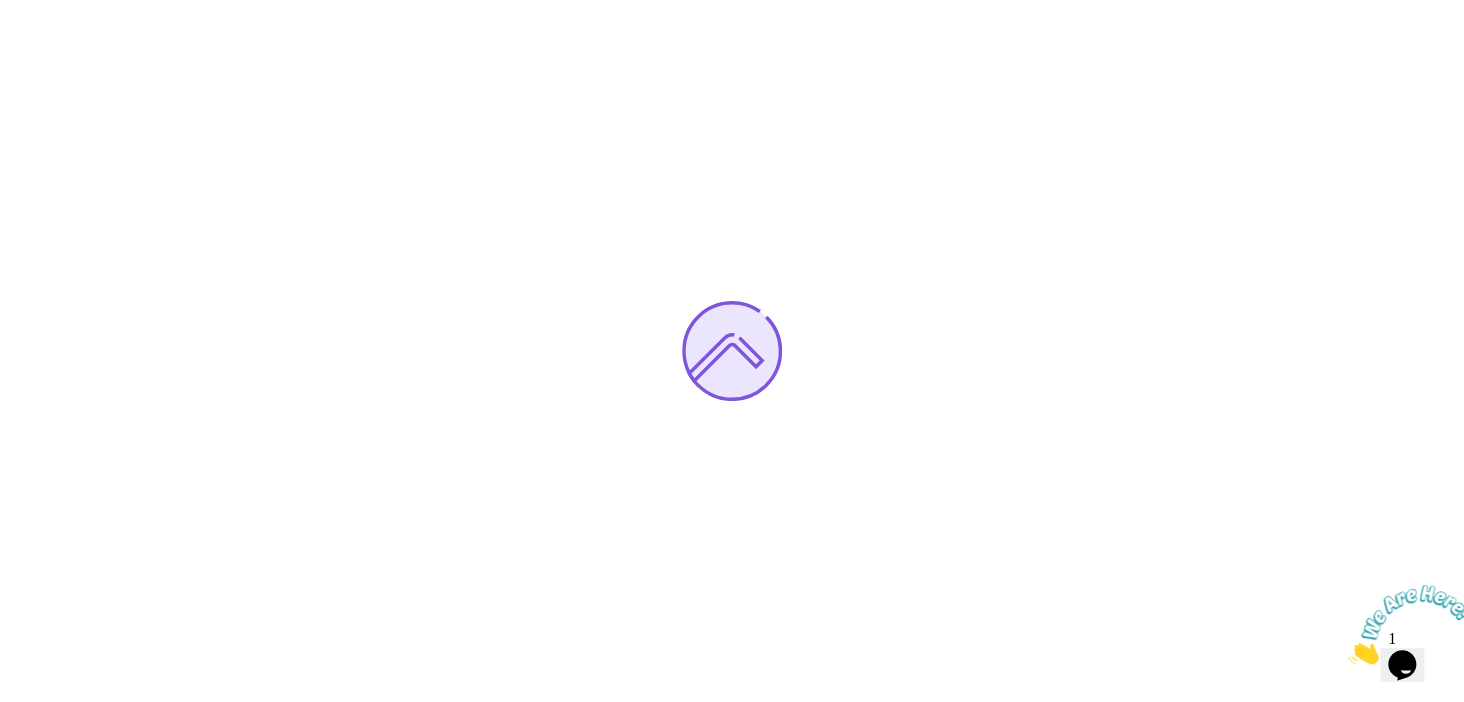 click at bounding box center [1348, 658] 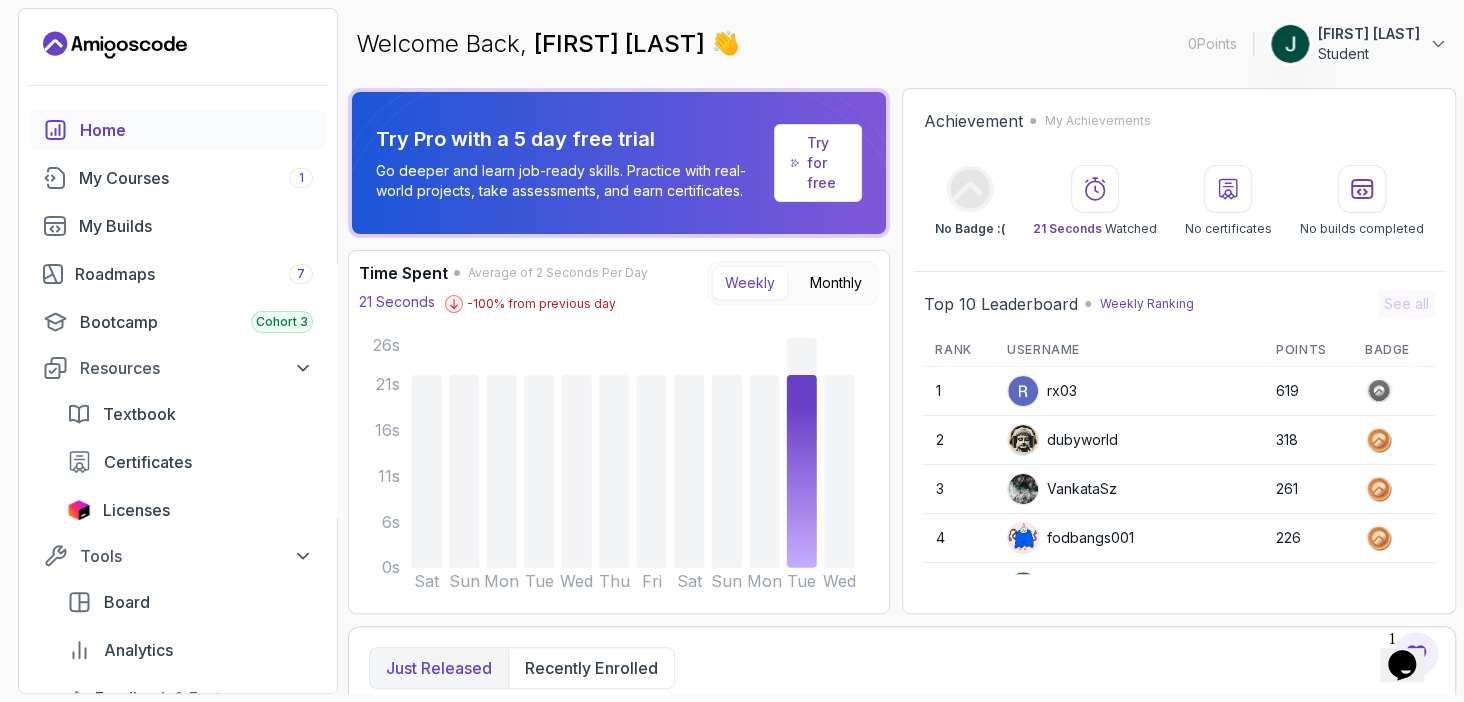 click 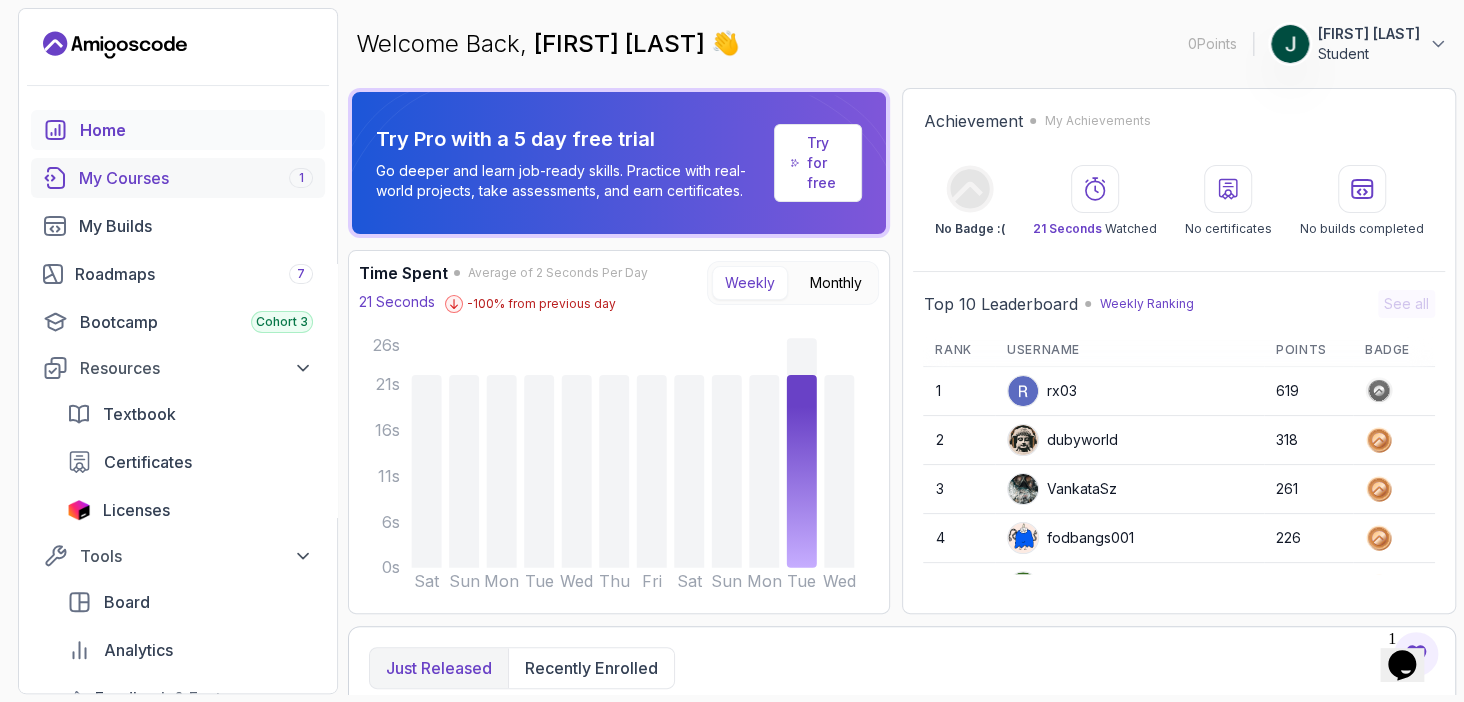 click on "My Courses 1" at bounding box center [196, 178] 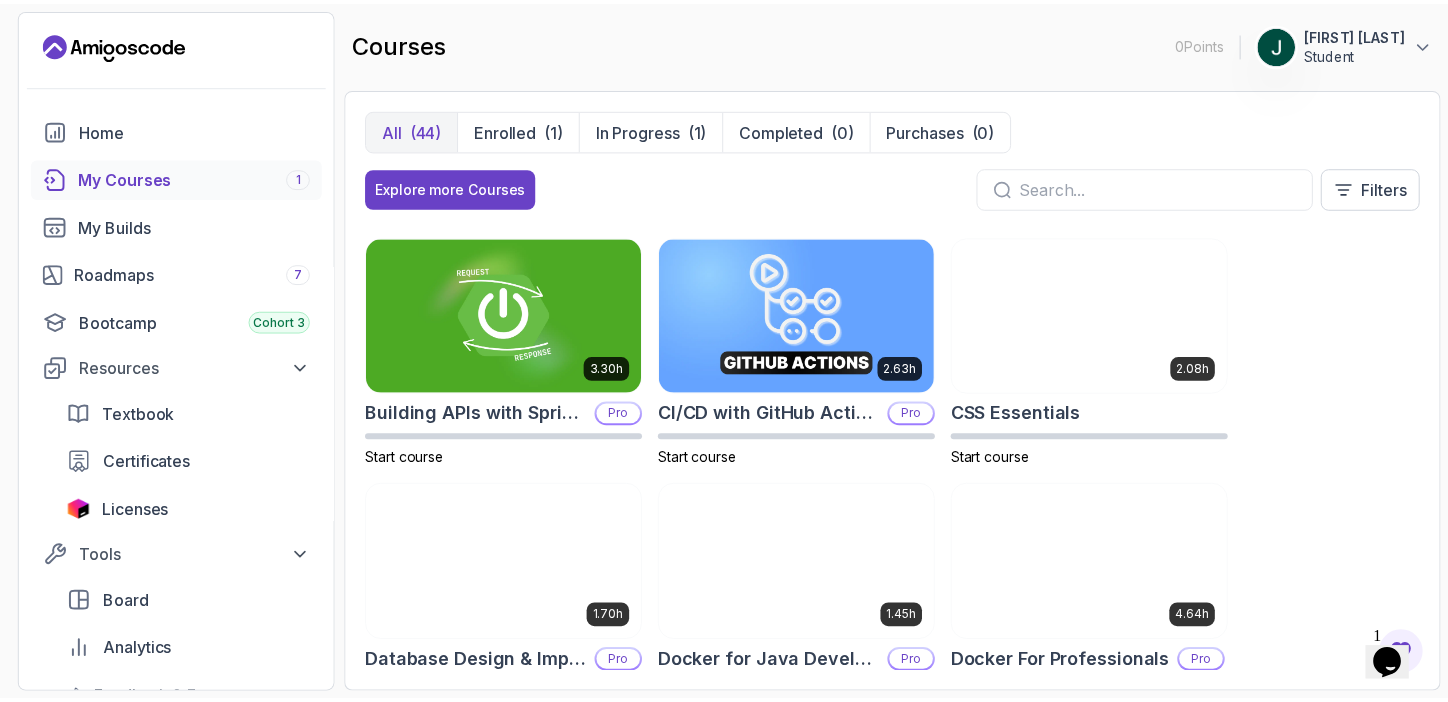 scroll, scrollTop: 237, scrollLeft: 0, axis: vertical 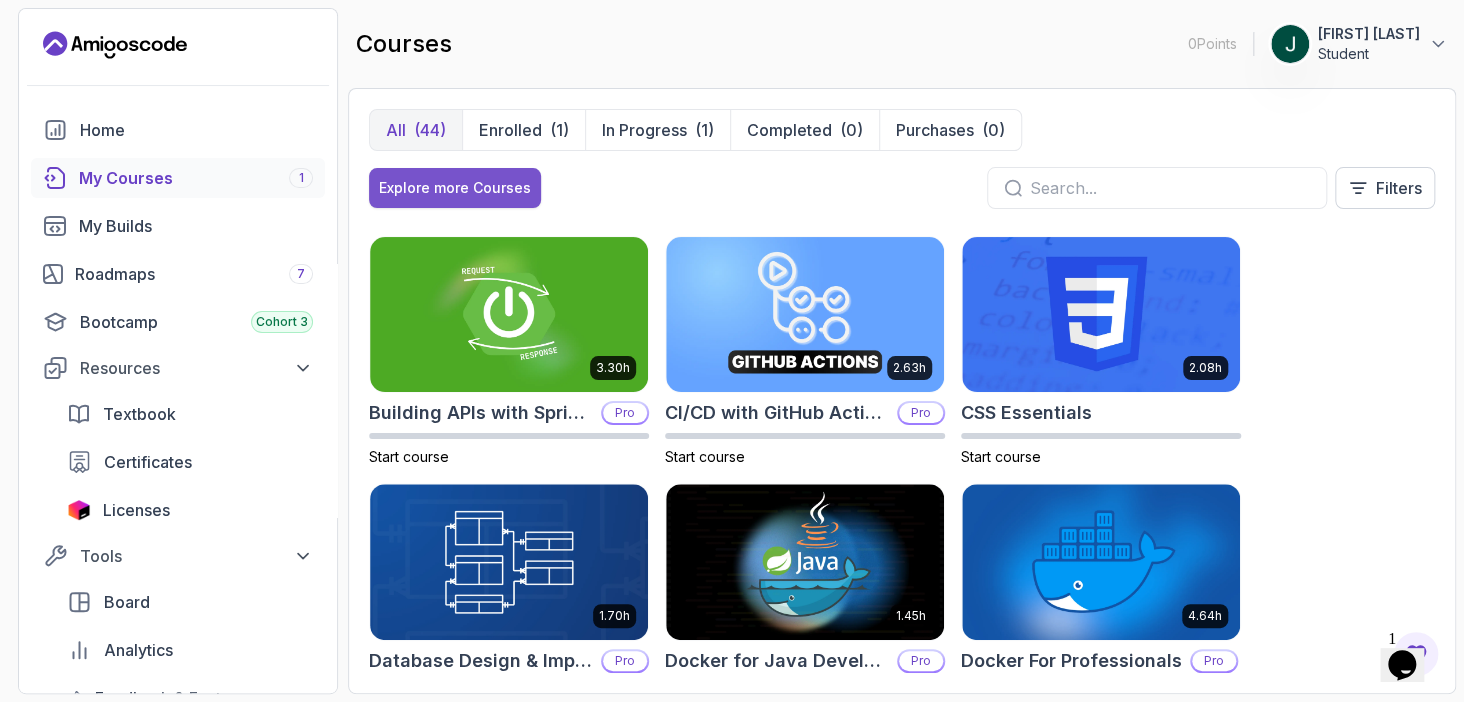 click on "Explore more Courses" at bounding box center [455, 188] 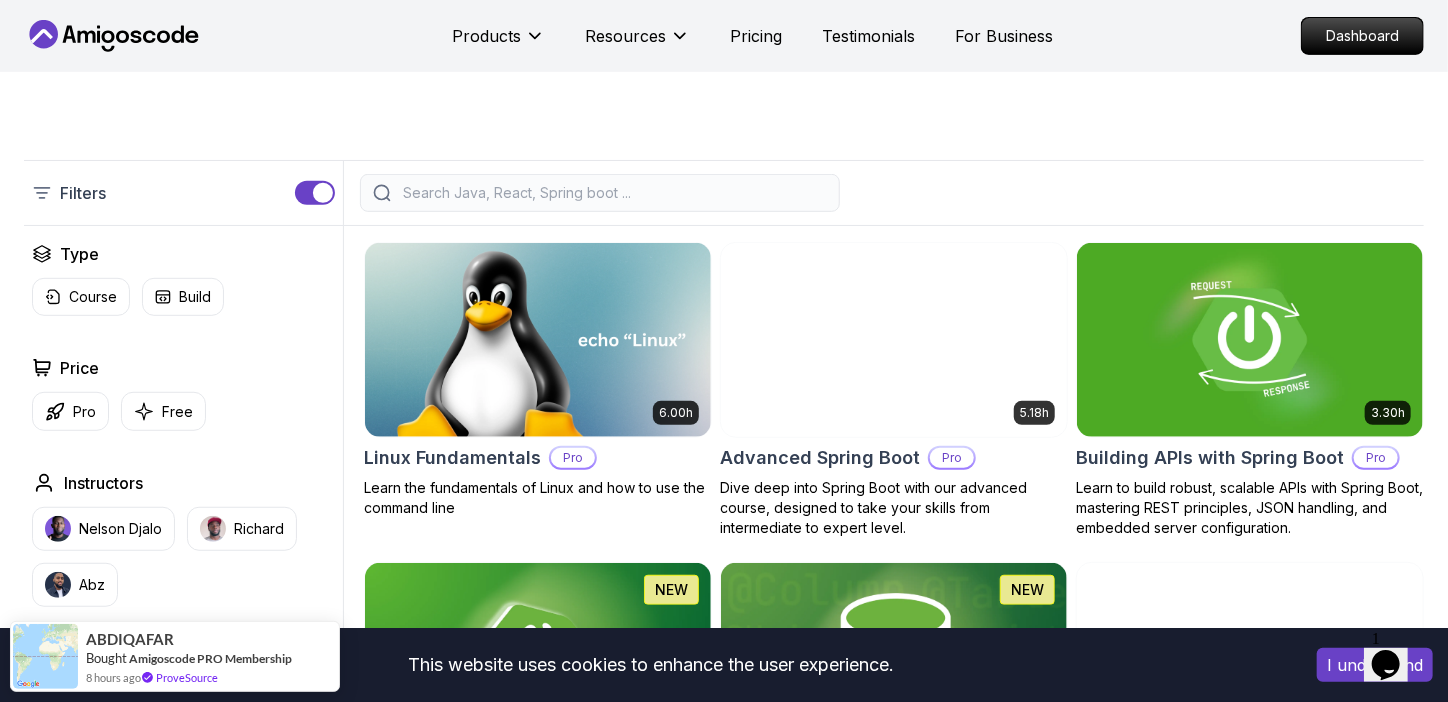 scroll, scrollTop: 387, scrollLeft: 0, axis: vertical 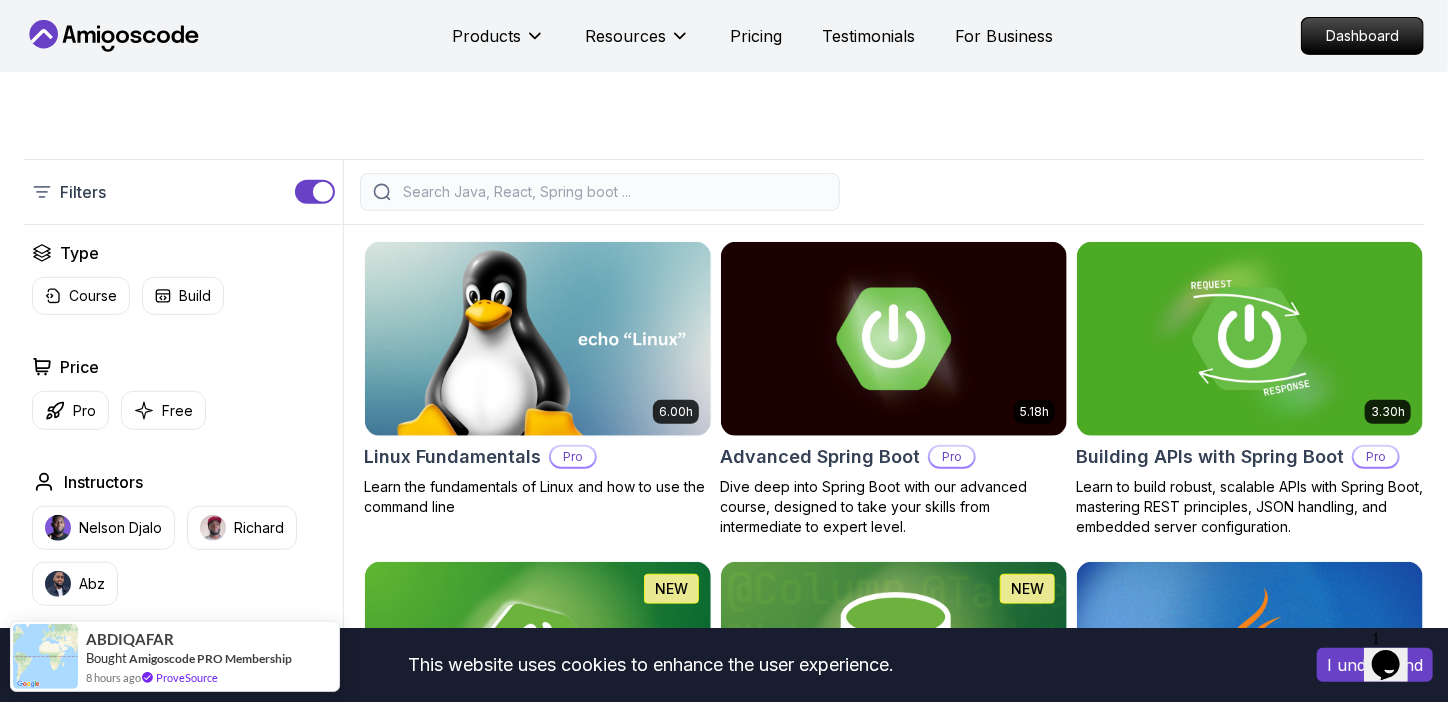 click on "This website uses cookies to enhance the user experience. I understand Products Resources Pricing Testimonials For Business Dashboard Products Resources Pricing Testimonials For Business Dashboard All Courses Learn Java, Spring Boot, DevOps & More with Amigoscode Premium Courses Master in-demand skills like Java, Spring Boot, DevOps, React, and more through hands-on, expert-led courses. Advance your software development career with real-world projects and practical learning. Filters Filters Type Course Build Price Pro Free Instructors Nelson Djalo Richard Abz Duration 0-1 Hour 1-3 Hours +3 Hours Track Front End Back End Dev Ops Full Stack Level Junior Mid-level Senior 6.00h Linux Fundamentals Pro Learn the fundamentals of Linux and how to use the command line 5.18h Advanced Spring Boot Pro Dive deep into Spring Boot with our advanced course, designed to take your skills from intermediate to expert level. 3.30h Building APIs with Spring Boot Pro 1.67h NEW Spring Boot for Beginners 6.65h NEW Spring Data JPA Pro" at bounding box center (724, 4588) 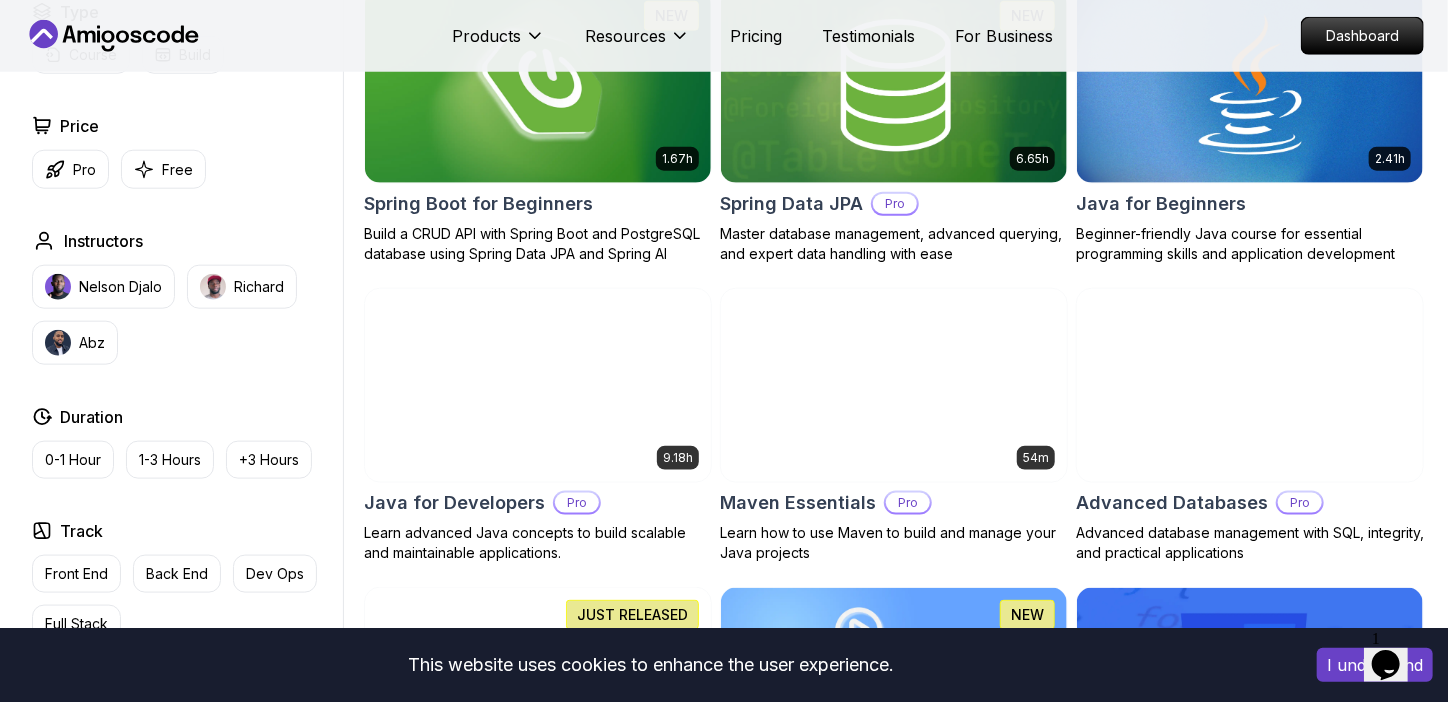 scroll, scrollTop: 960, scrollLeft: 0, axis: vertical 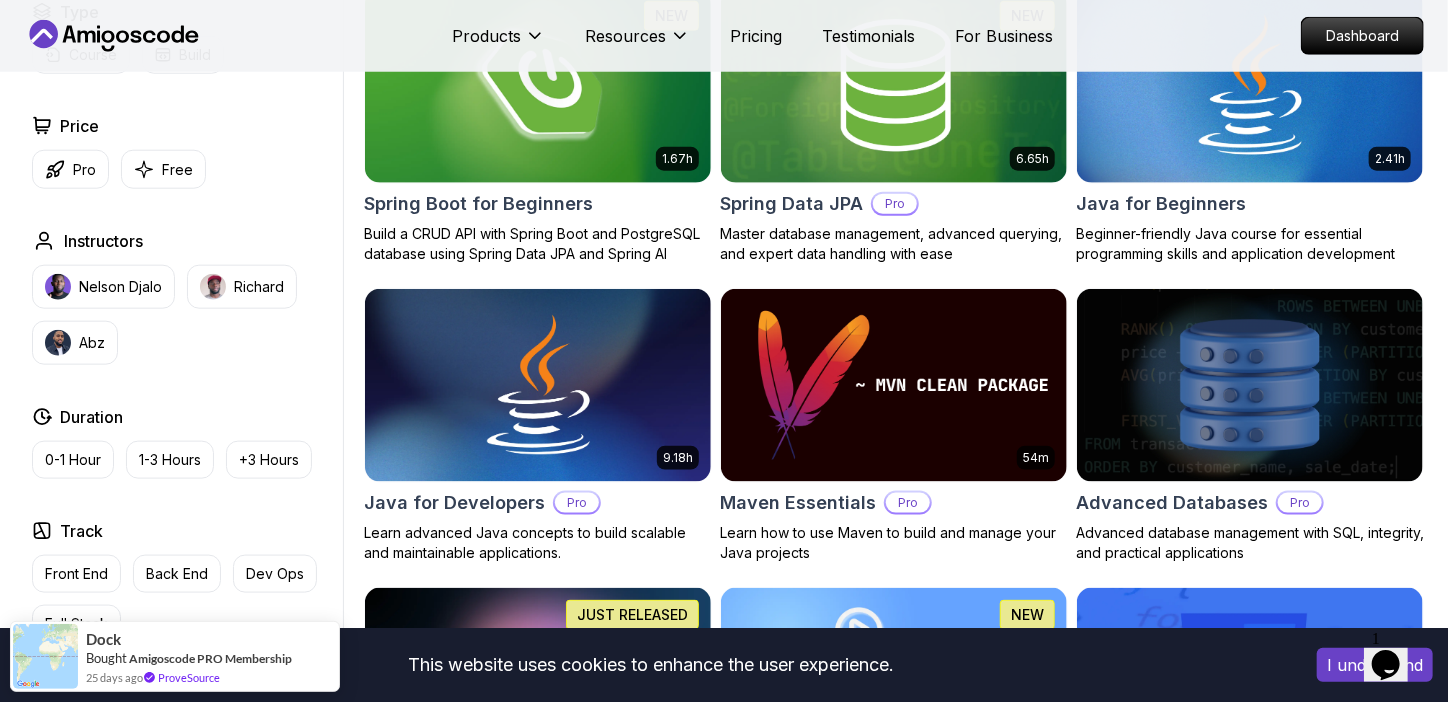 click on "6.65h NEW Spring Data JPA Pro Master database management, advanced querying, and expert data handling with ease" at bounding box center (894, 126) 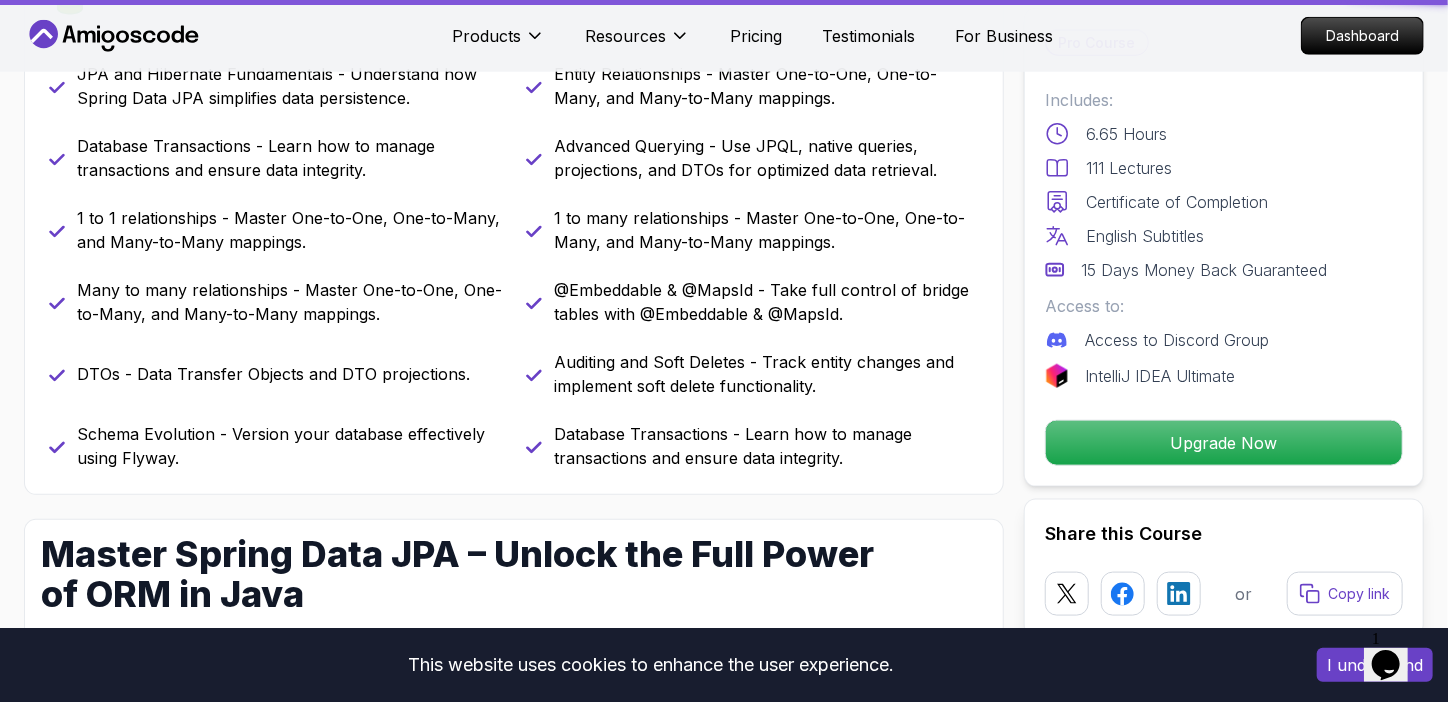 scroll, scrollTop: 0, scrollLeft: 0, axis: both 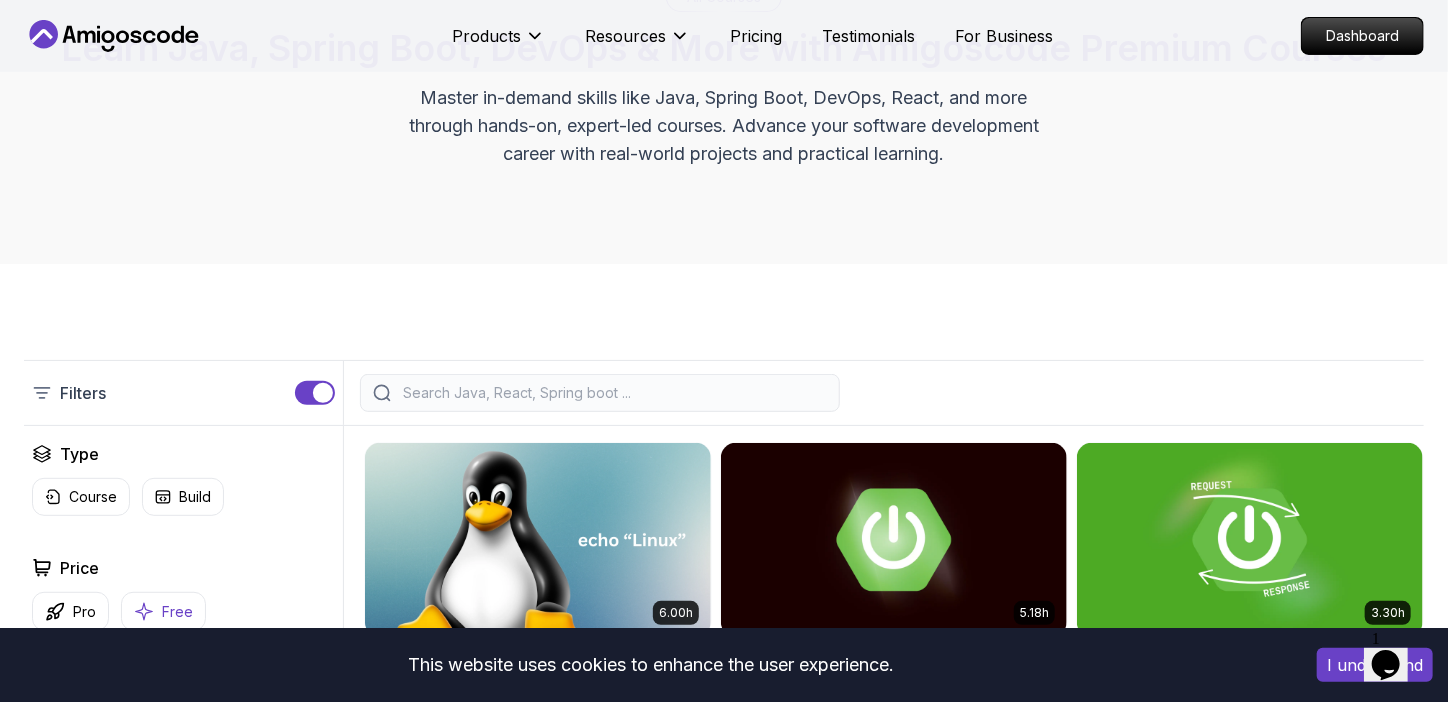 click on "Free" at bounding box center (177, 612) 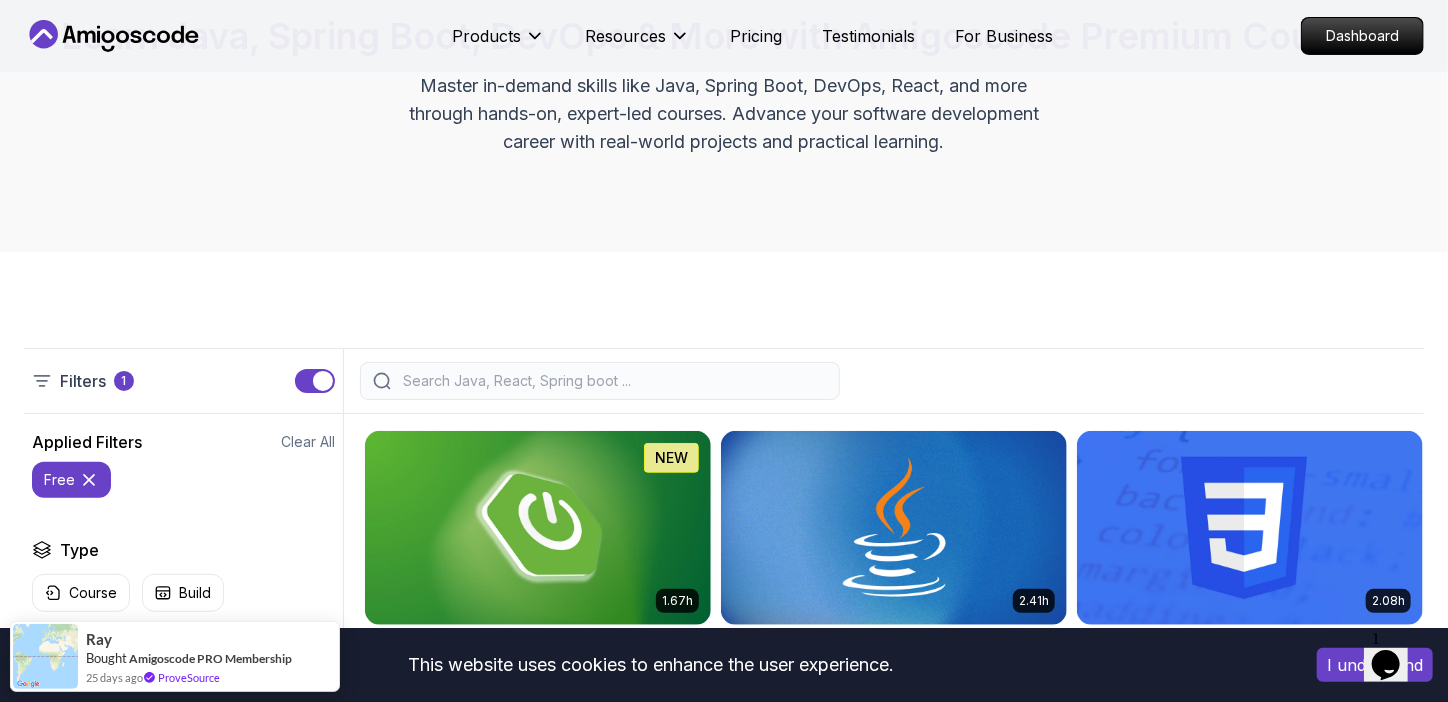 scroll, scrollTop: 192, scrollLeft: 0, axis: vertical 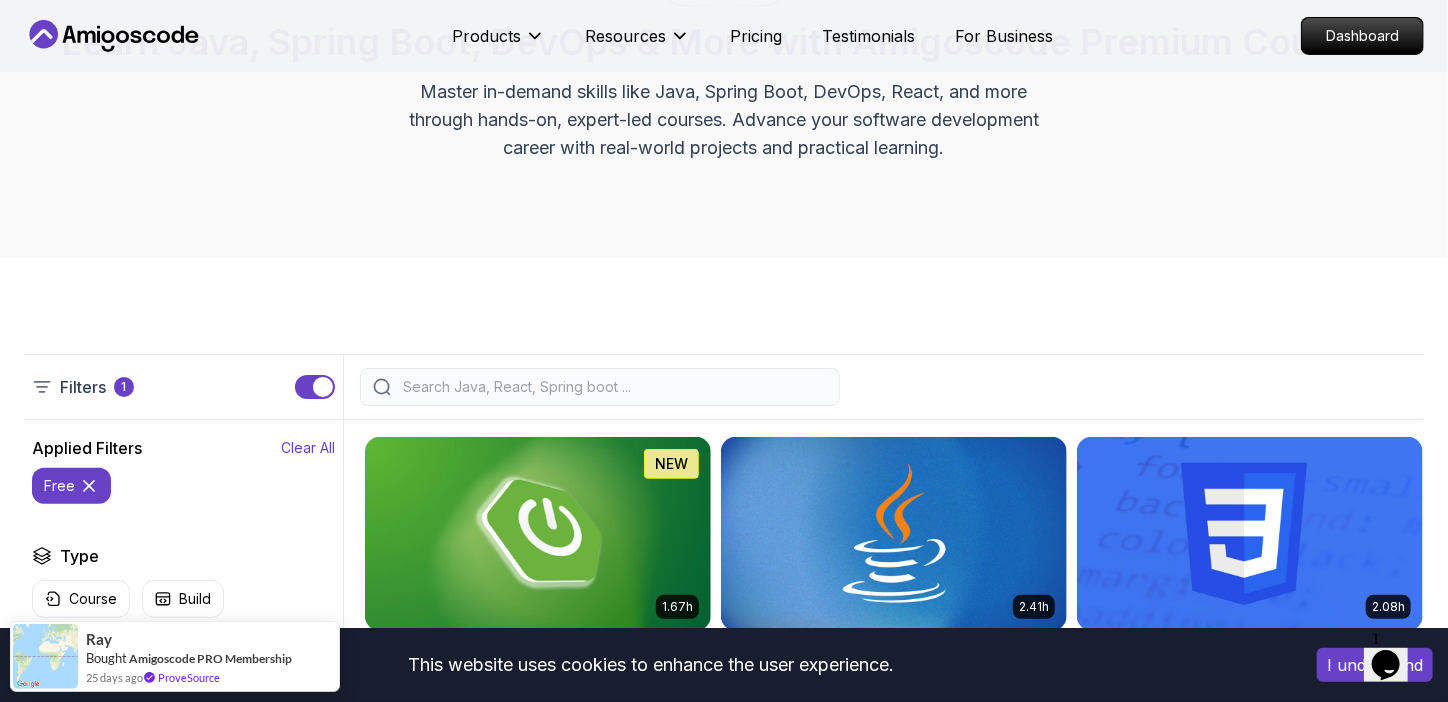 click on "Clear All" at bounding box center (308, 448) 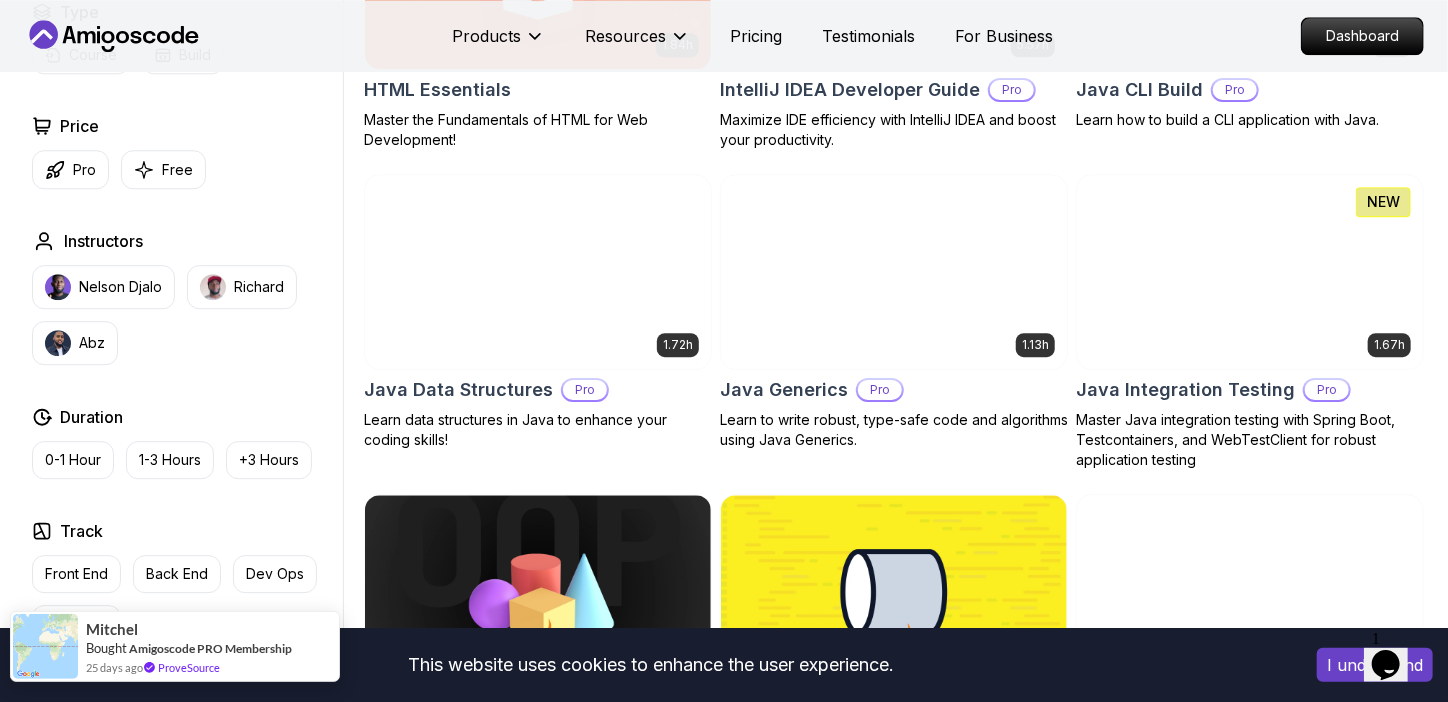 scroll, scrollTop: 2672, scrollLeft: 0, axis: vertical 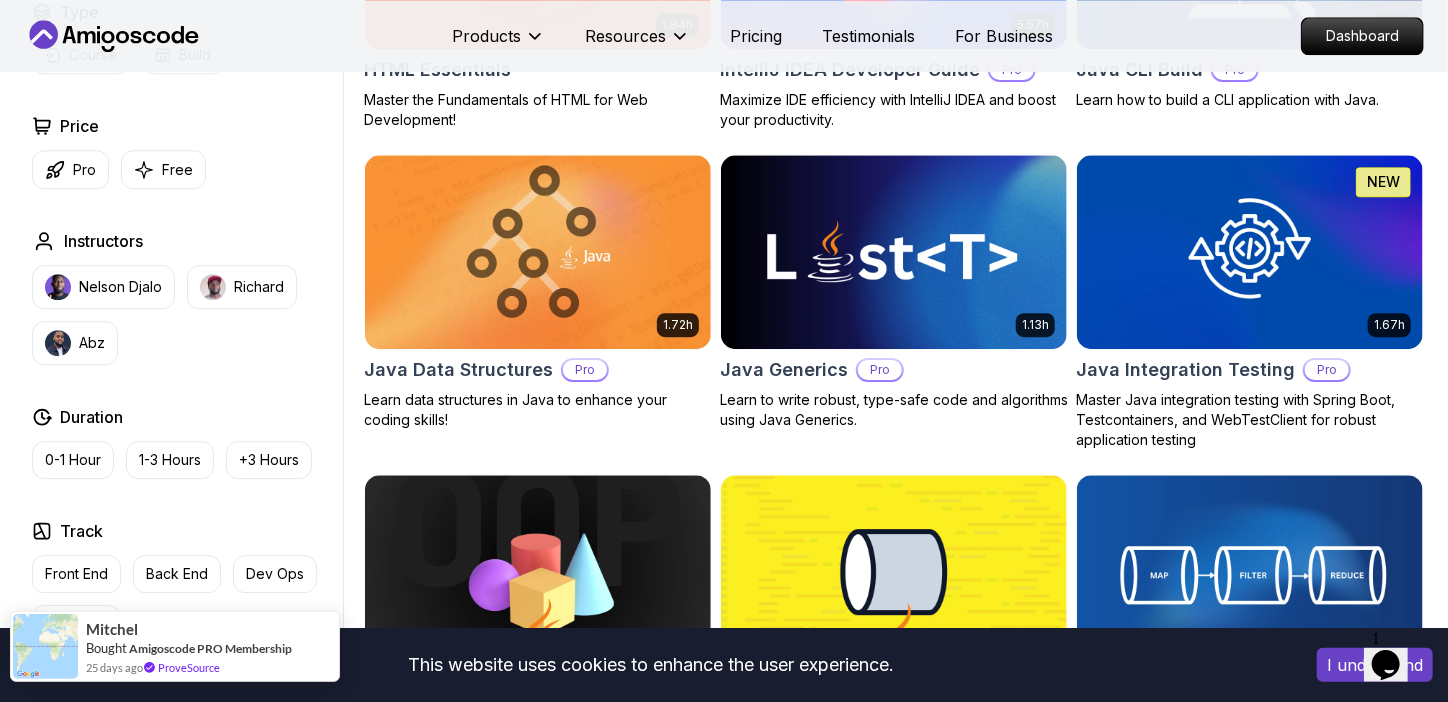 click on "Mitchel" at bounding box center [209, 630] 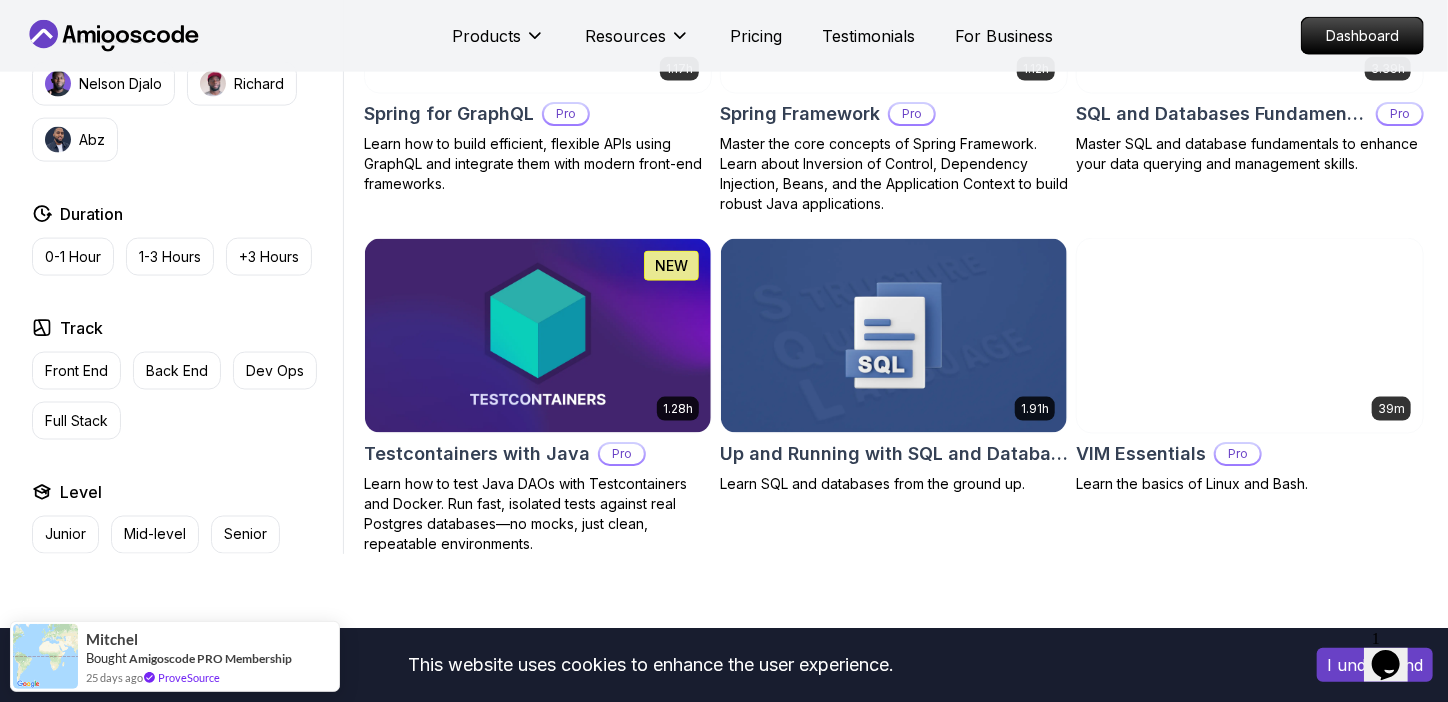 scroll, scrollTop: 5190, scrollLeft: 0, axis: vertical 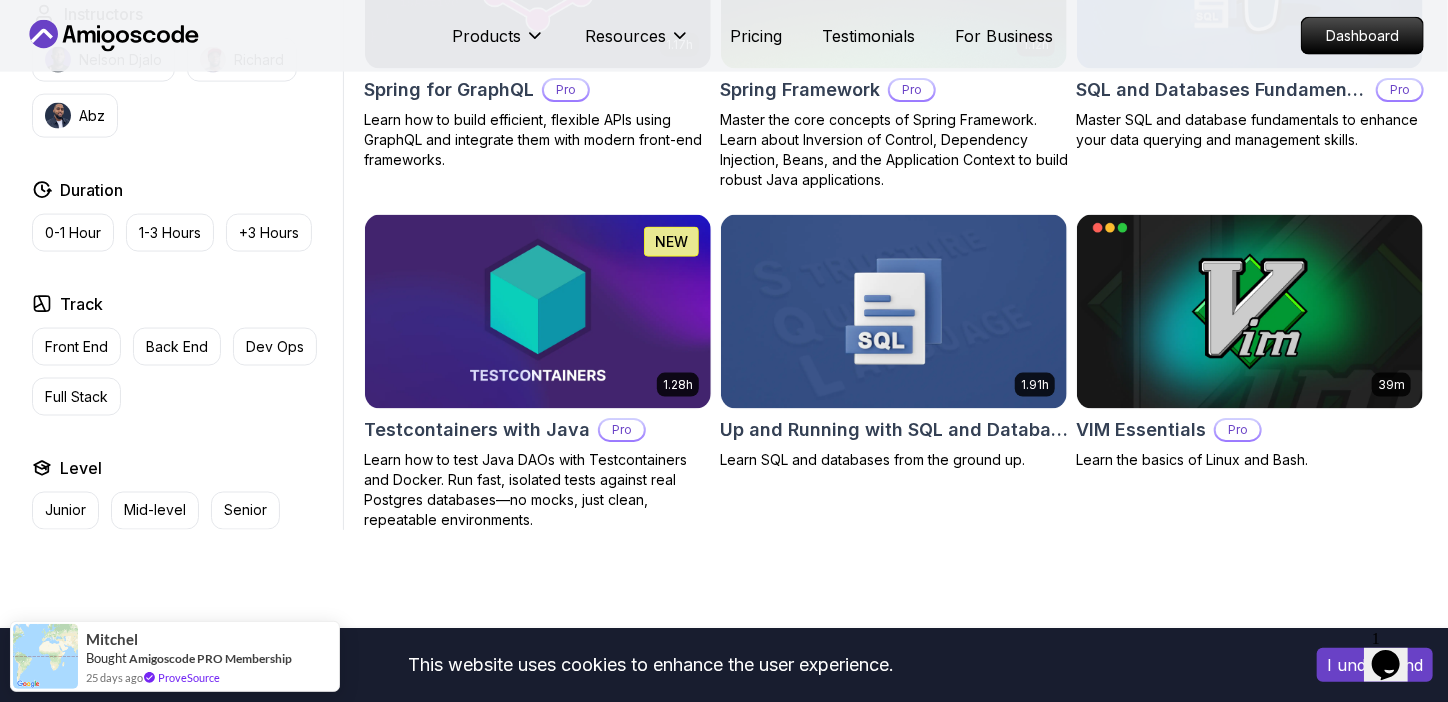 click 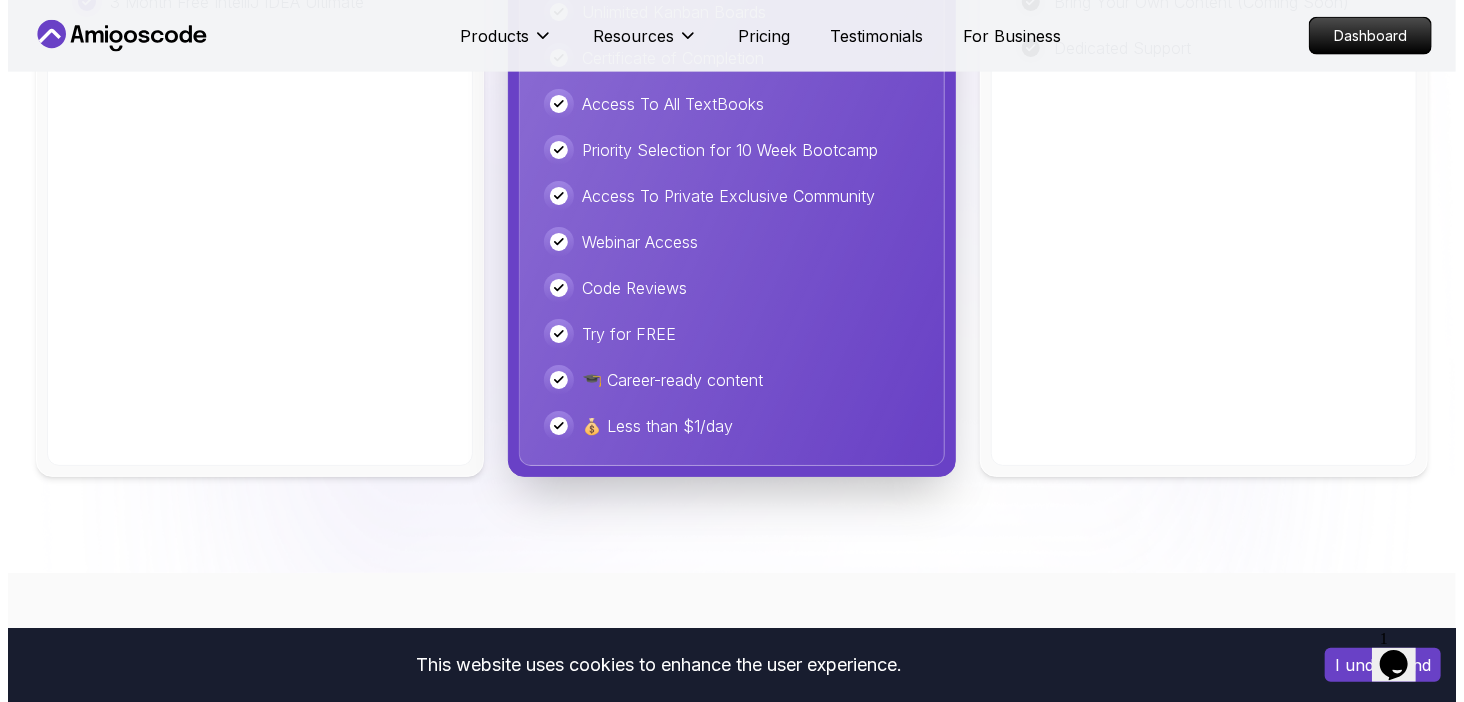scroll, scrollTop: 0, scrollLeft: 0, axis: both 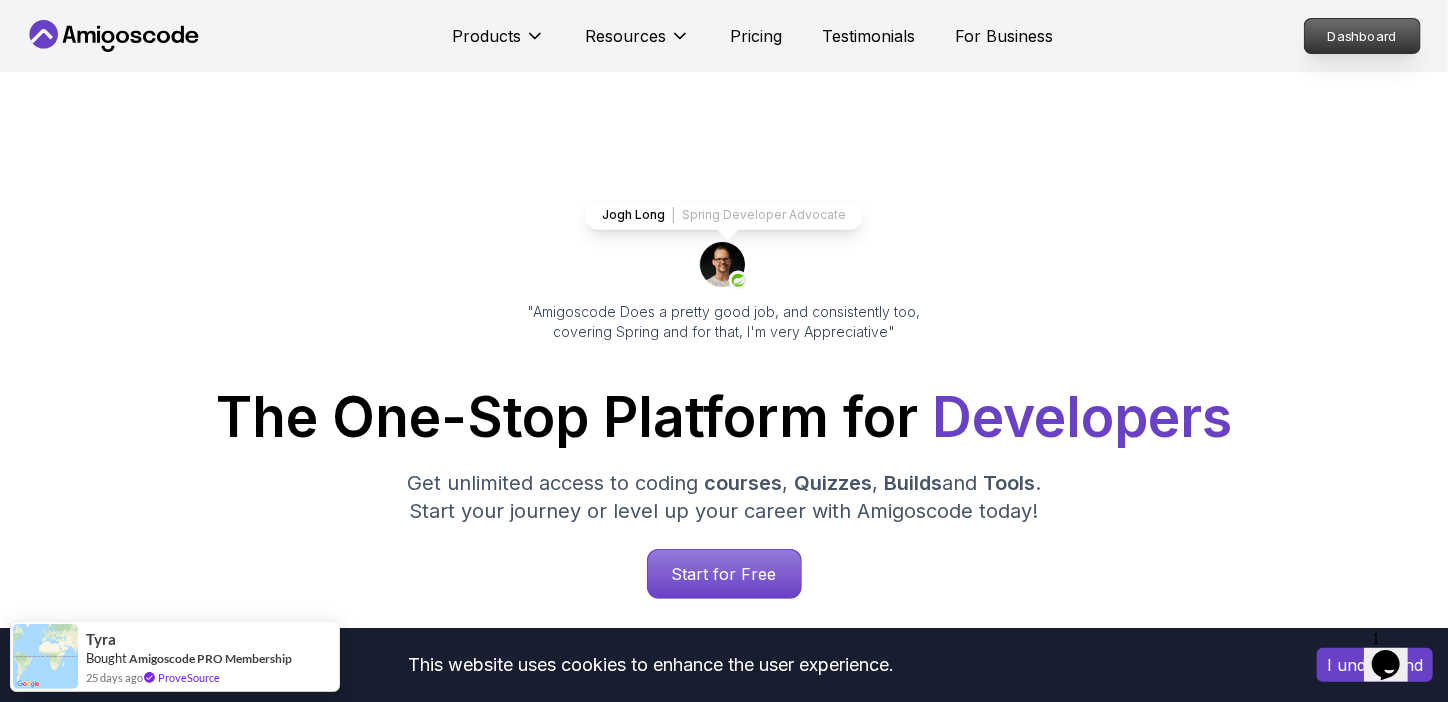 drag, startPoint x: 1319, startPoint y: 3, endPoint x: 1321, endPoint y: 33, distance: 30.066593 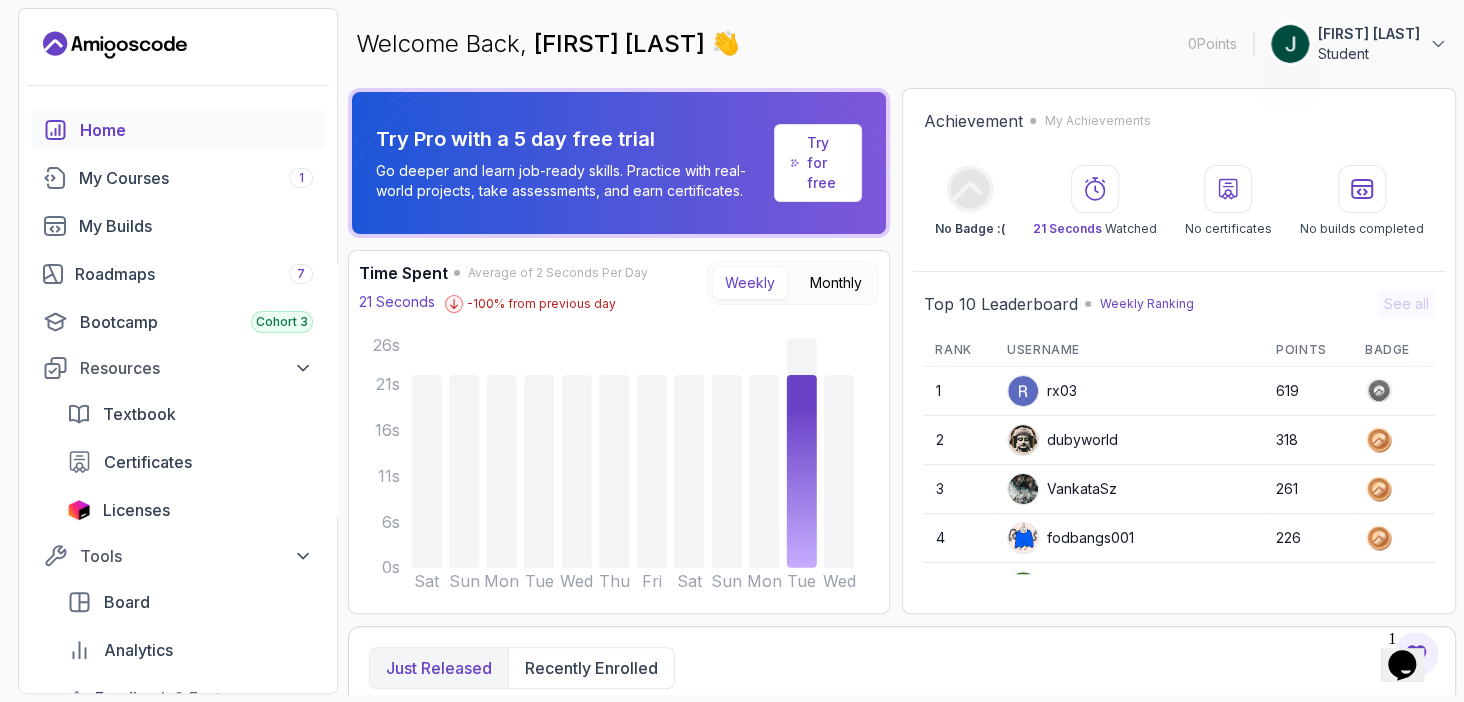 click on "Student" at bounding box center [1369, 54] 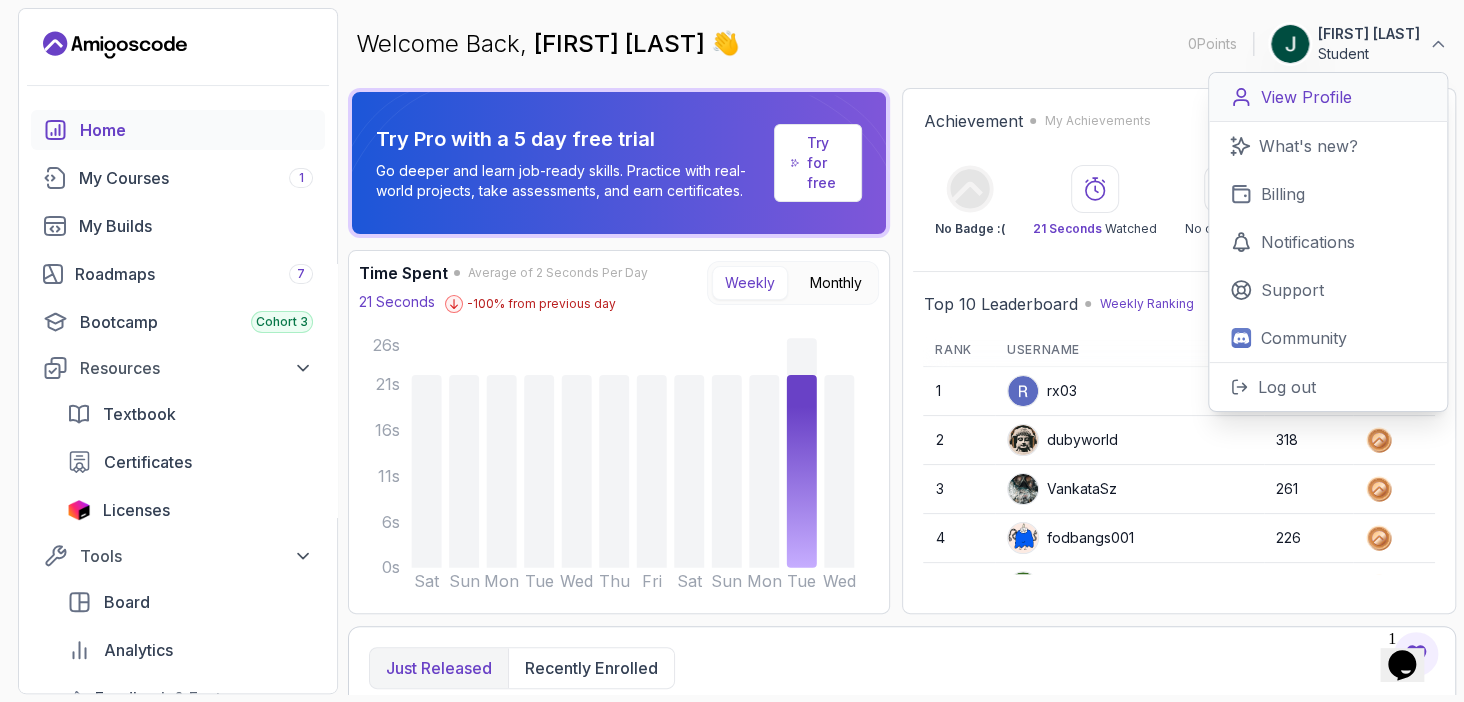 click on "View Profile" at bounding box center (1306, 97) 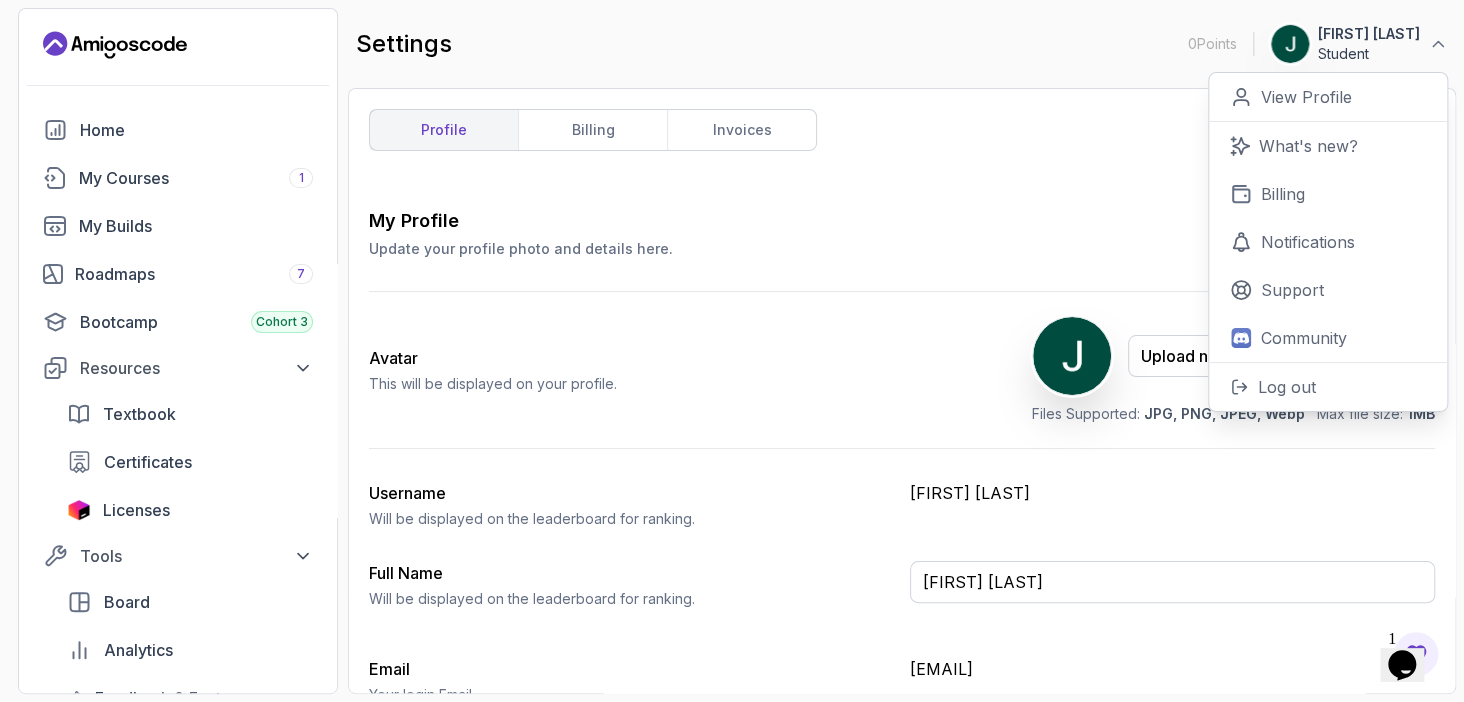 click on "profile billing invoices My Profile Update your profile photo and details here. Save Avatar This will be displayed on your profile. Upload new Picture Delete Files Supported: JPG, PNG, JPEG, Webp Max file size: 1MB Username Will be displayed on the leaderboard for ranking. [FIRST] [LAST] Full Name Will be displayed on the leaderboard for ranking. [FIRST] [LAST] Email Your login Email [EMAIL] Job Title (optional) This will be displayed on your profile. Student" at bounding box center (902, 391) 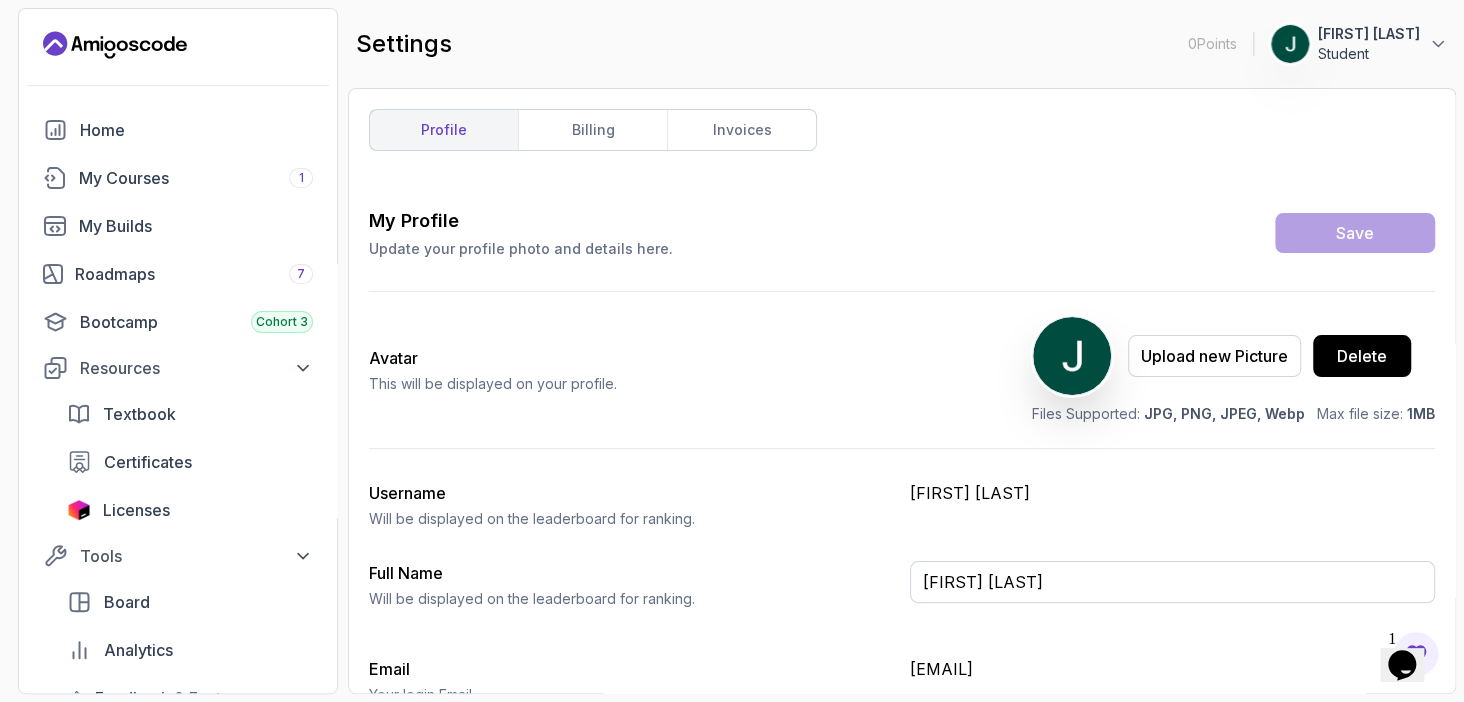 scroll, scrollTop: 105, scrollLeft: 0, axis: vertical 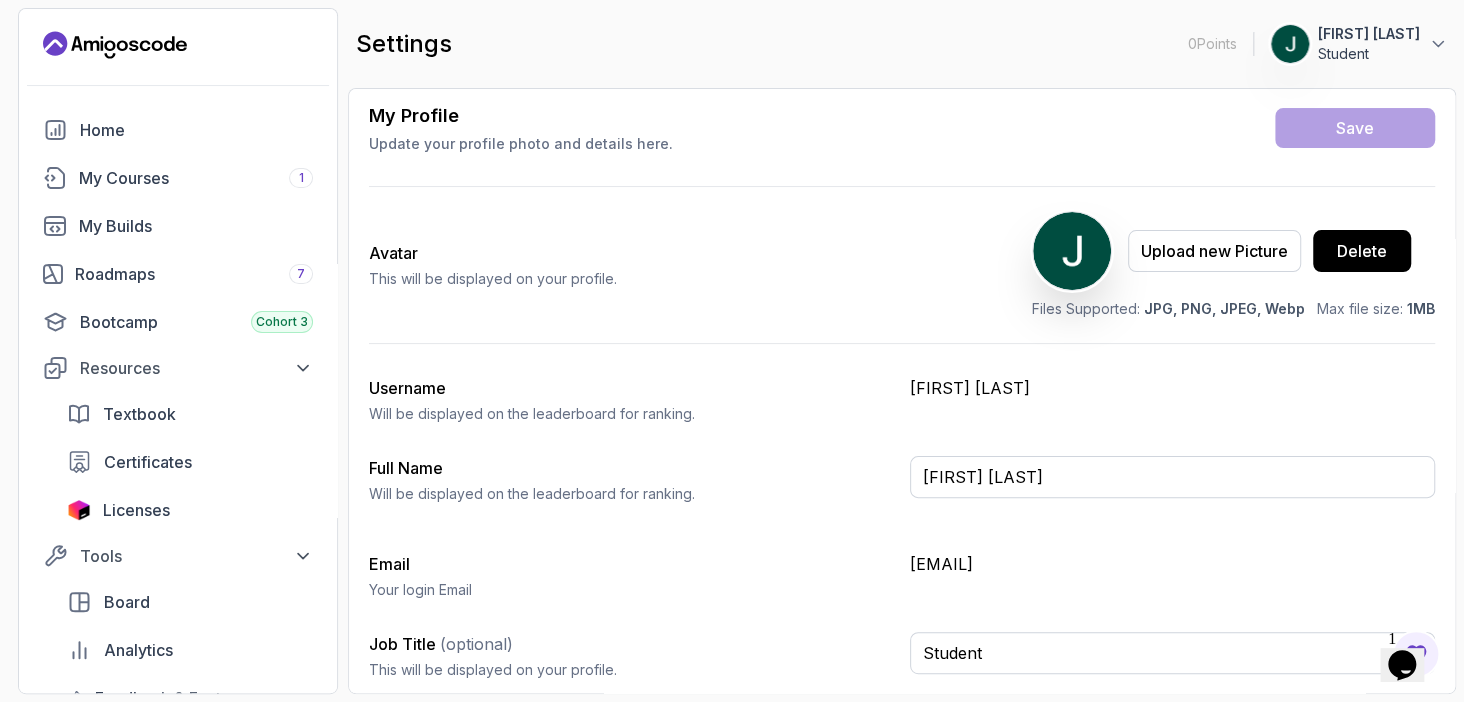 click on "My Profile Update your profile photo and details here. Save Avatar This will be displayed on your profile. Upload new Picture Delete Files Supported: JPG, PNG, JPEG, Webp Max file size: 1MB Username Will be displayed on the leaderboard for ranking. [FIRST] [LAST] Full Name Will be displayed on the leaderboard for ranking. [FIRST] [LAST] Email Your login Email [EMAIL] Job Title (optional) This will be displayed on your profile. Student" at bounding box center [902, 399] 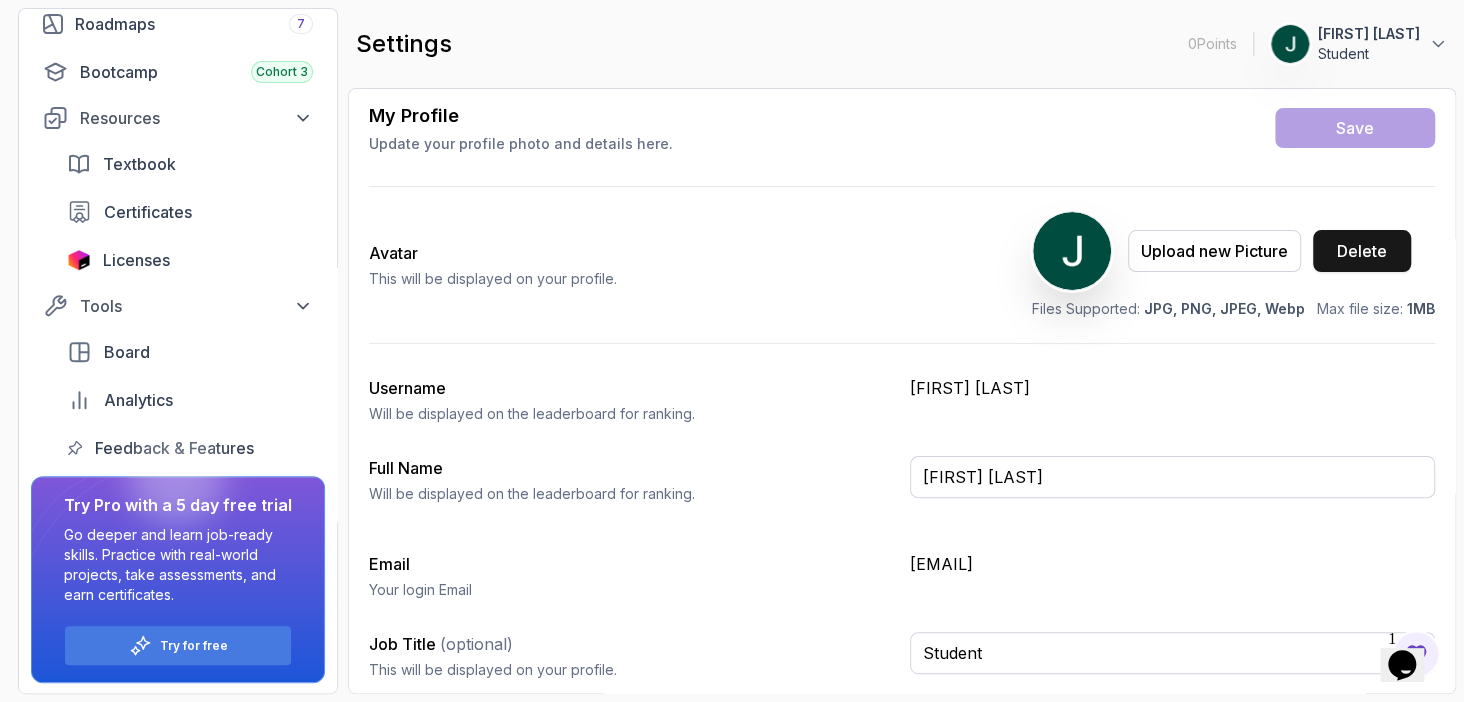 click on "Delete" at bounding box center (1362, 251) 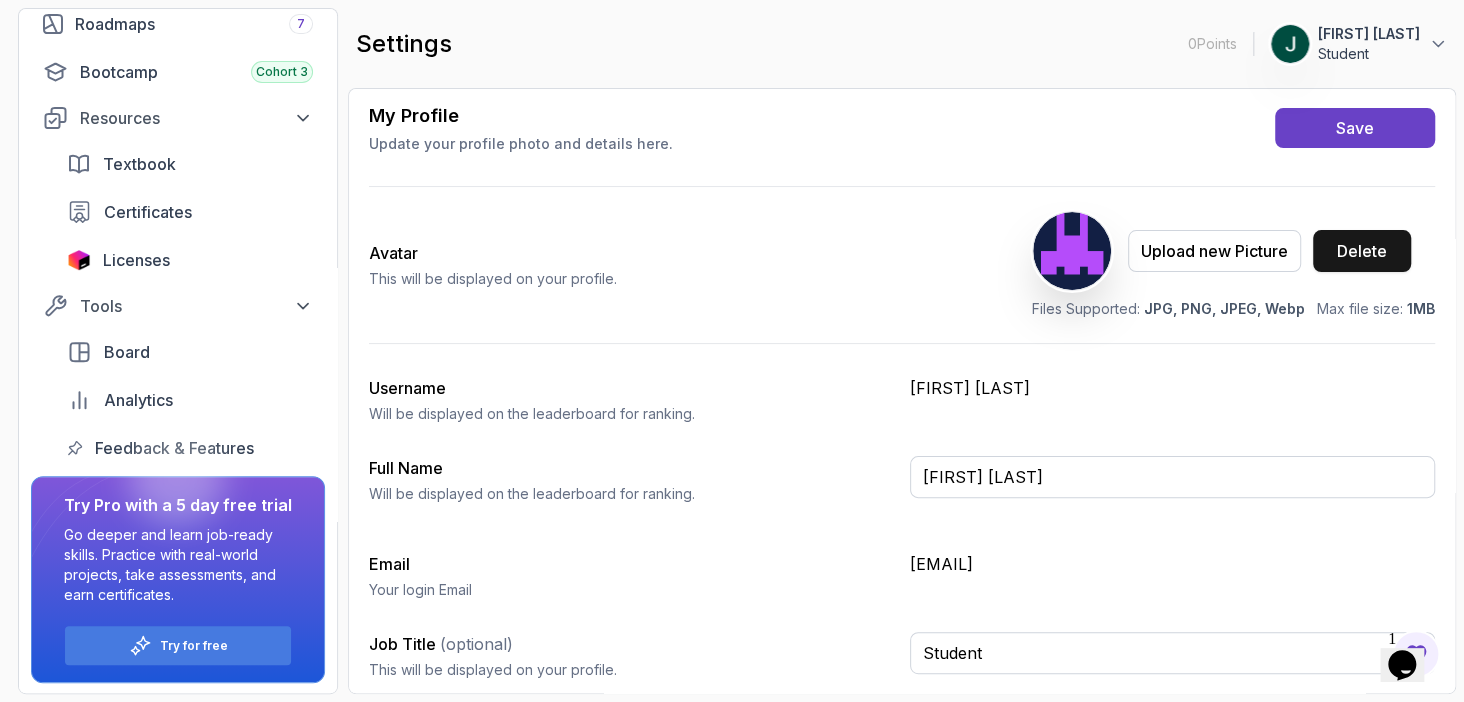 click on "Delete" at bounding box center (1362, 251) 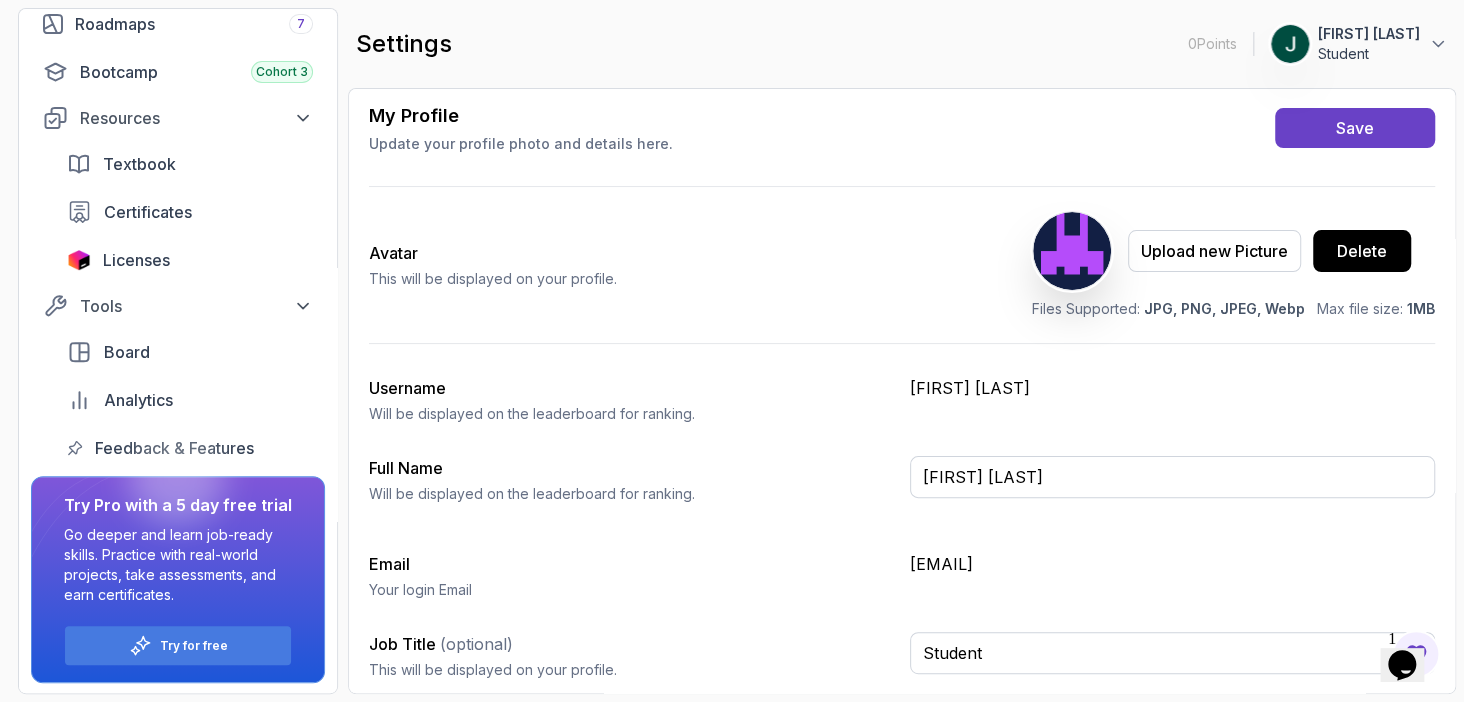 scroll, scrollTop: 0, scrollLeft: 0, axis: both 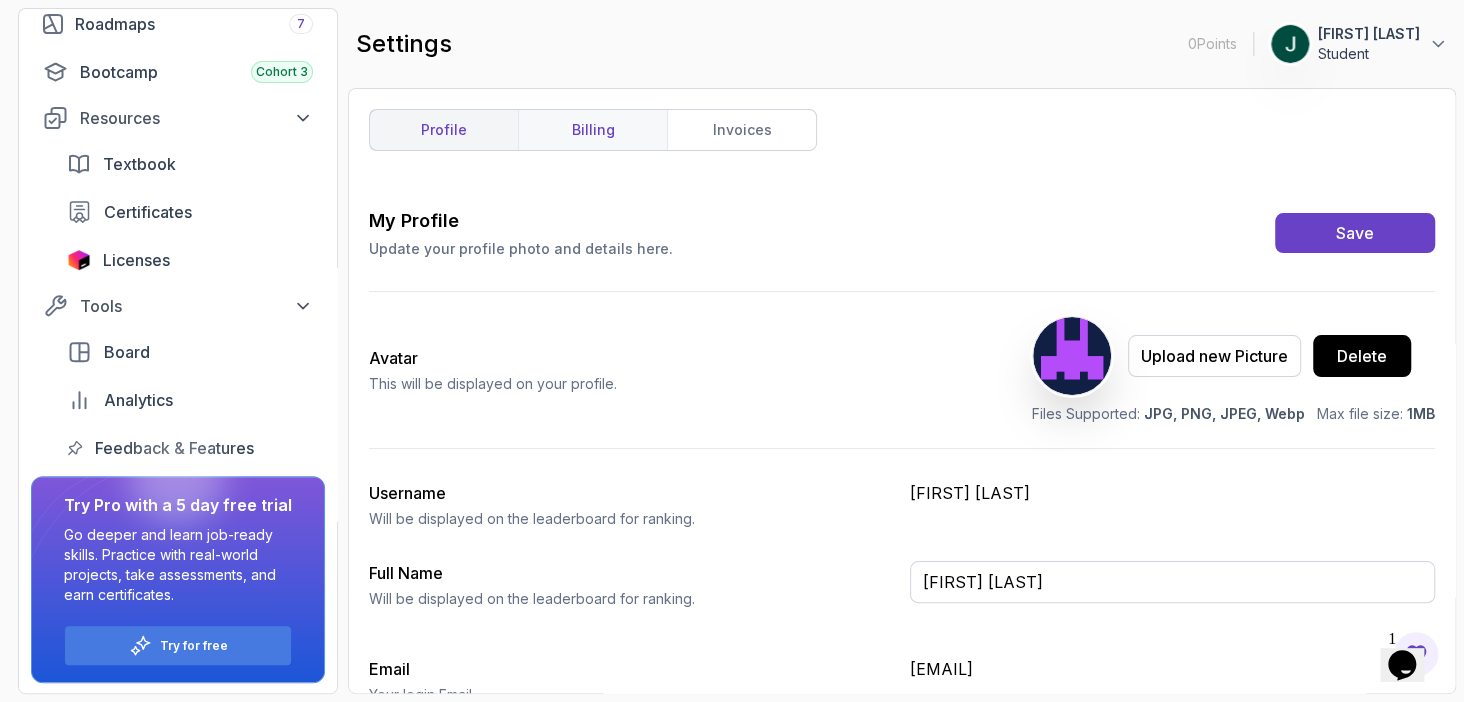 click on "billing" at bounding box center [592, 130] 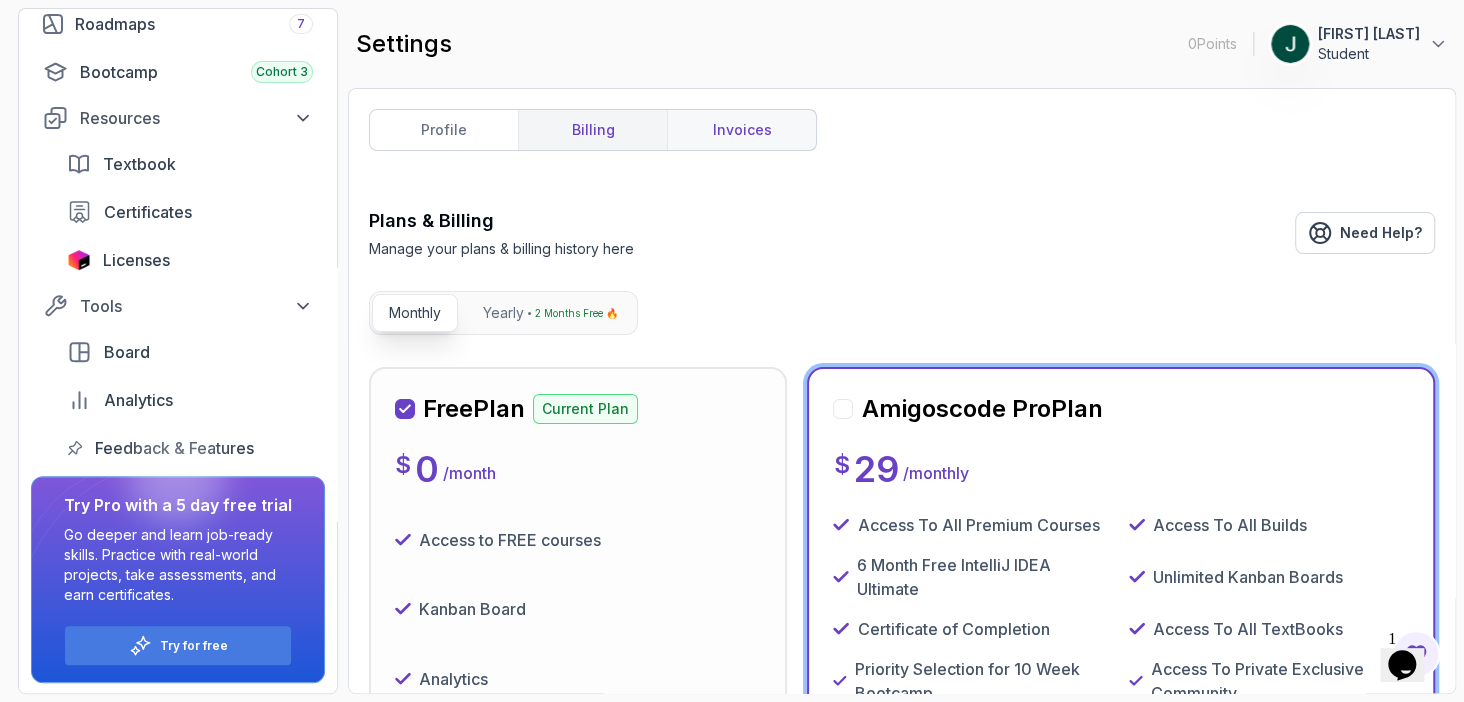 click on "invoices" at bounding box center [741, 130] 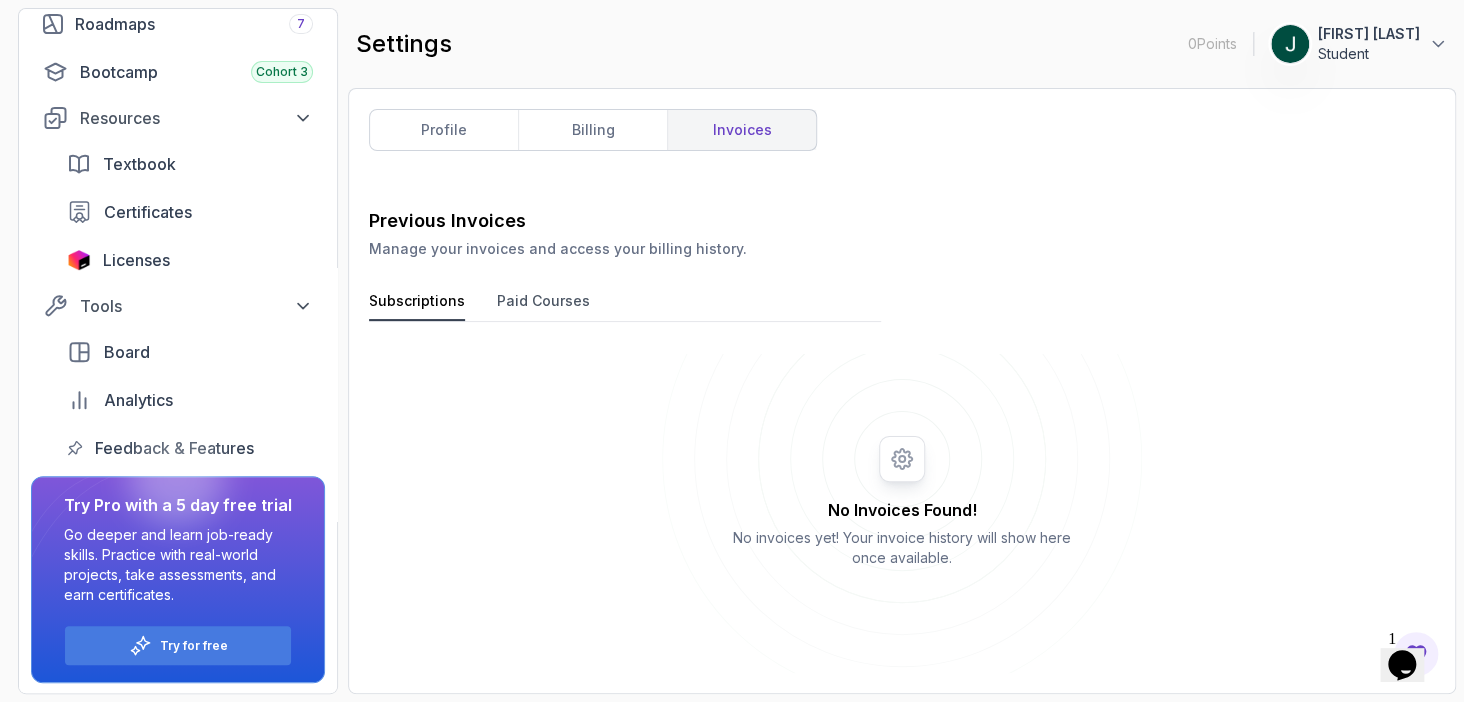click on "Student" at bounding box center (1369, 54) 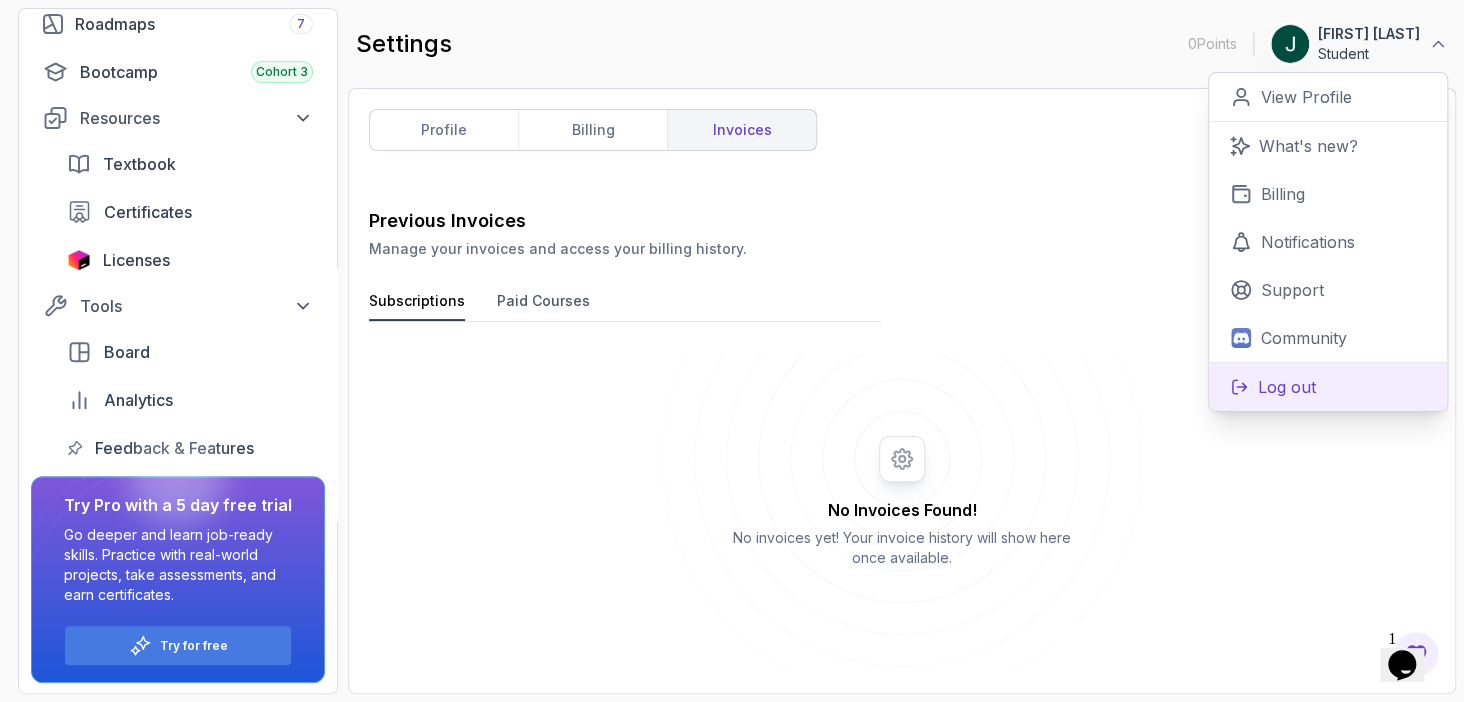 click on "Log out" at bounding box center [1287, 387] 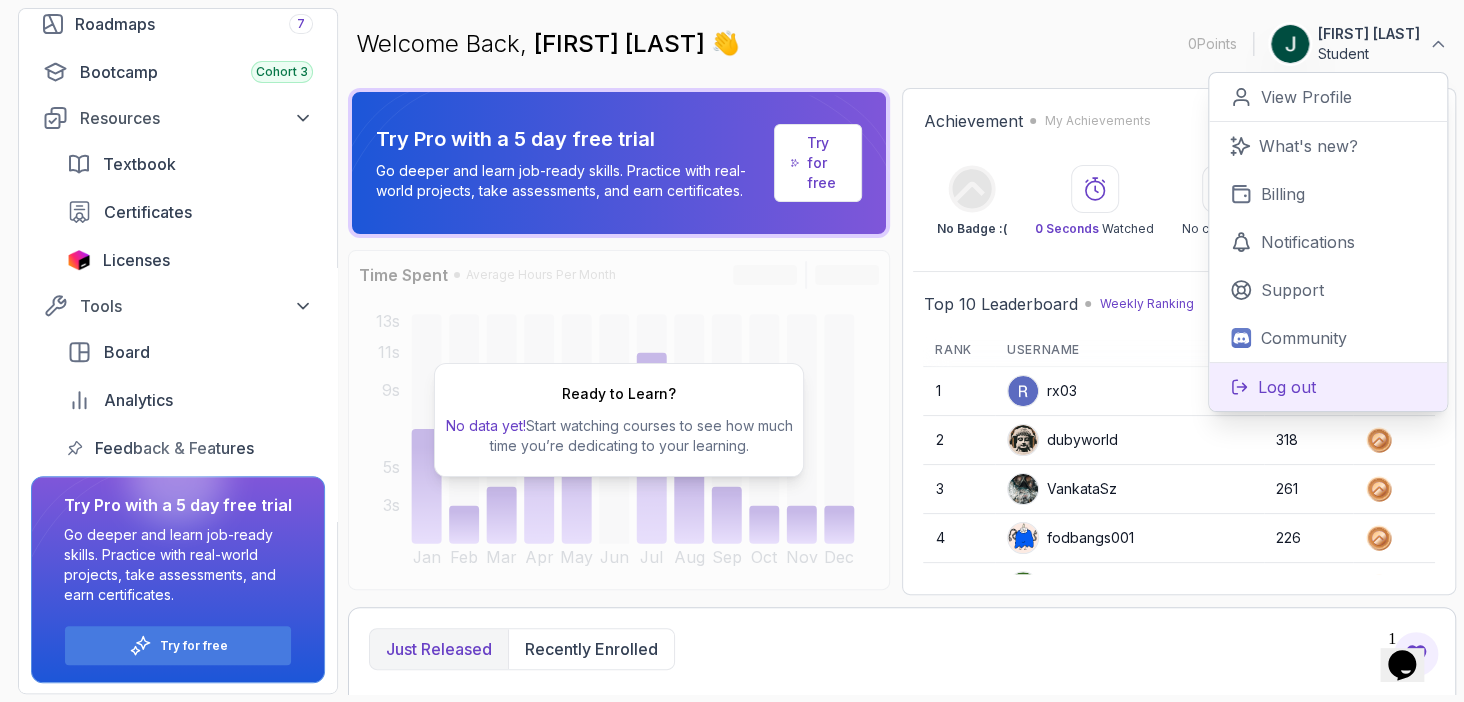 click on "Log out" at bounding box center [1287, 387] 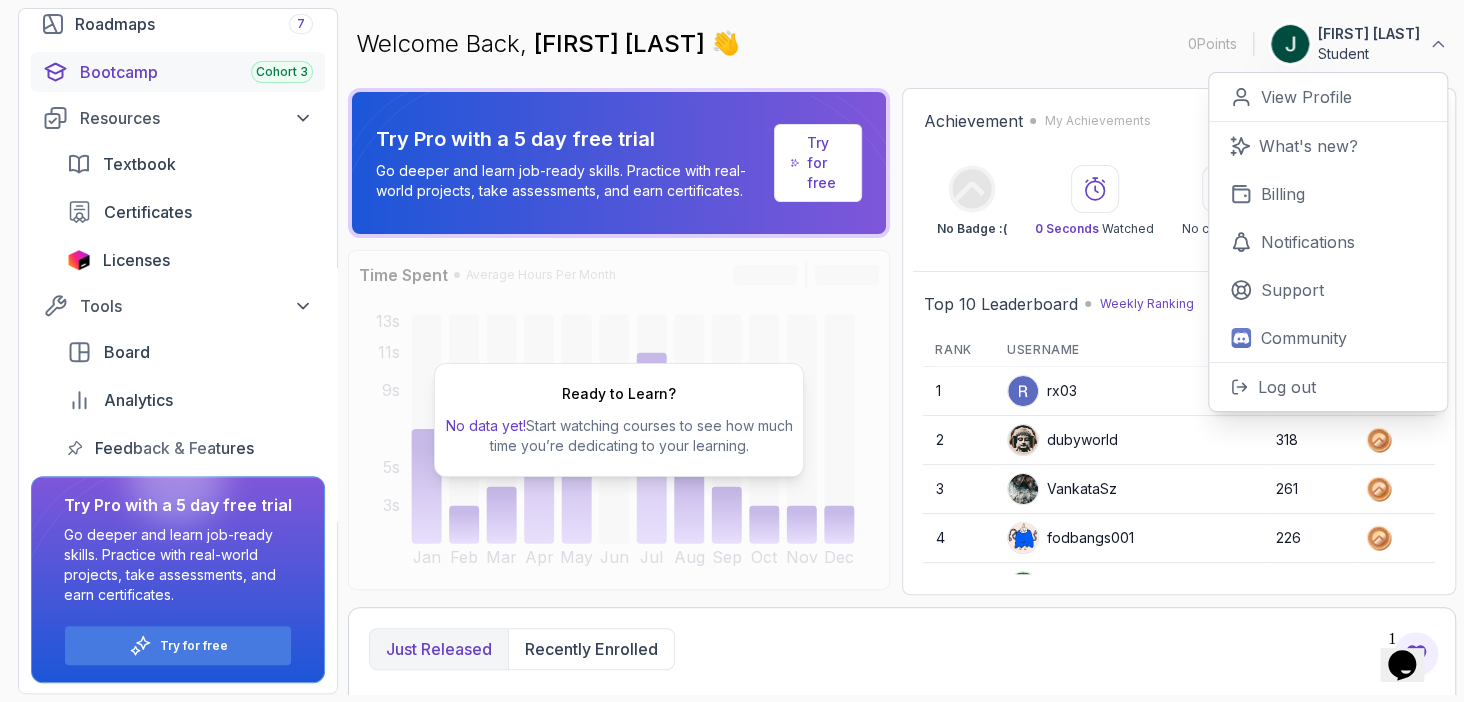 scroll, scrollTop: 0, scrollLeft: 0, axis: both 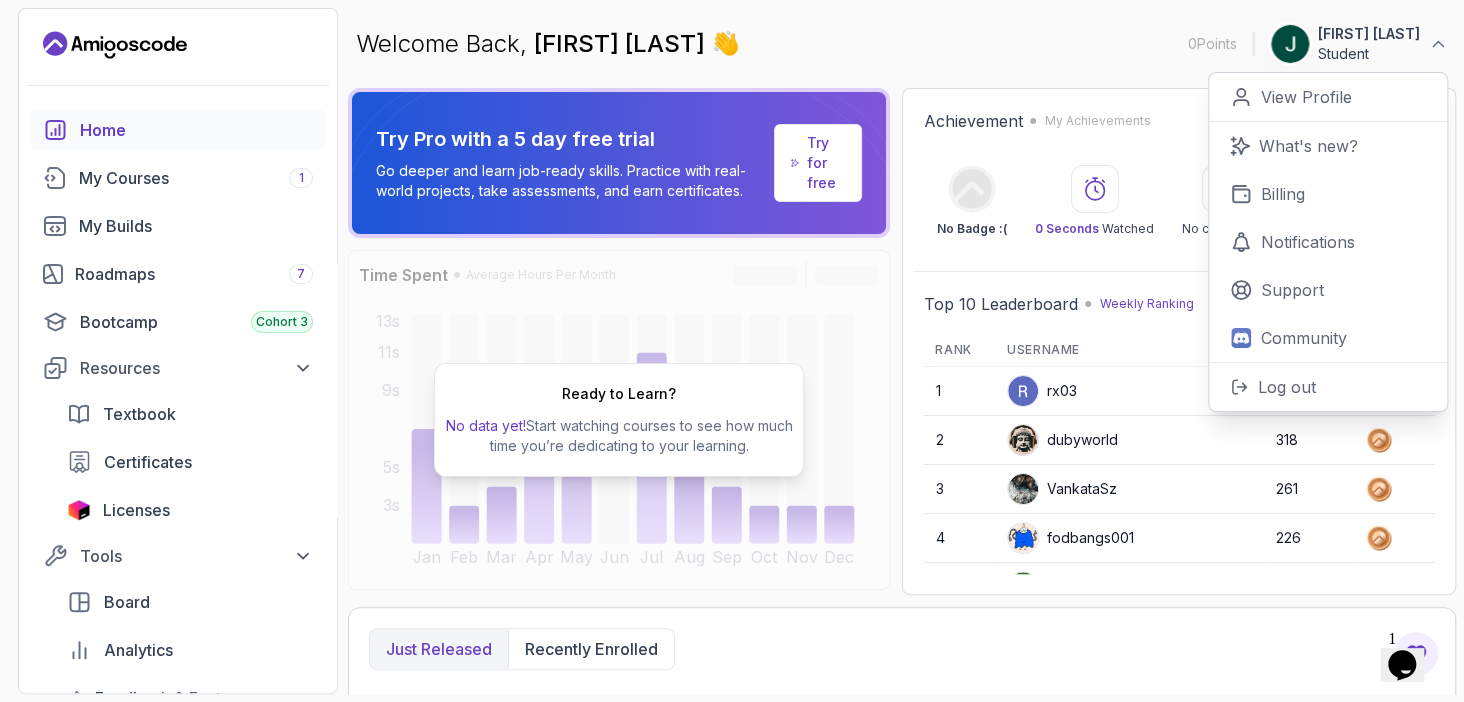 click on "[NUMBER] Points [FIRST] [LAST] Student Home My Courses [NUMBER] My Builds Roadmaps [NUMBER] Bootcamp Cohort [NUMBER] Resources Textbook Certificates Licenses Tools Board Analytics Feedback & Features Try Pro with a [NUMBER] day free trial Go deeper and learn job-ready skills. Practice with real-world projects, take assessments, and earn certificates. Try for free" at bounding box center [178, 351] 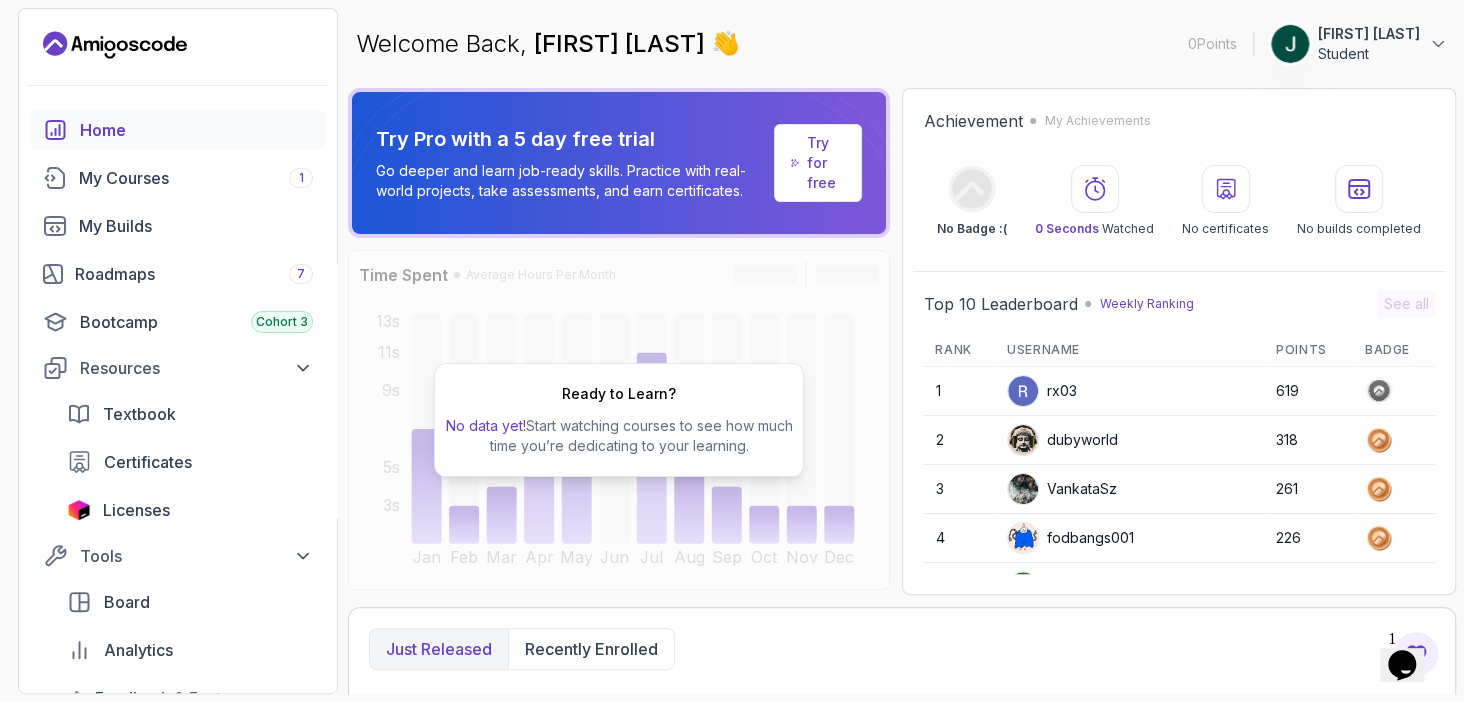 click 